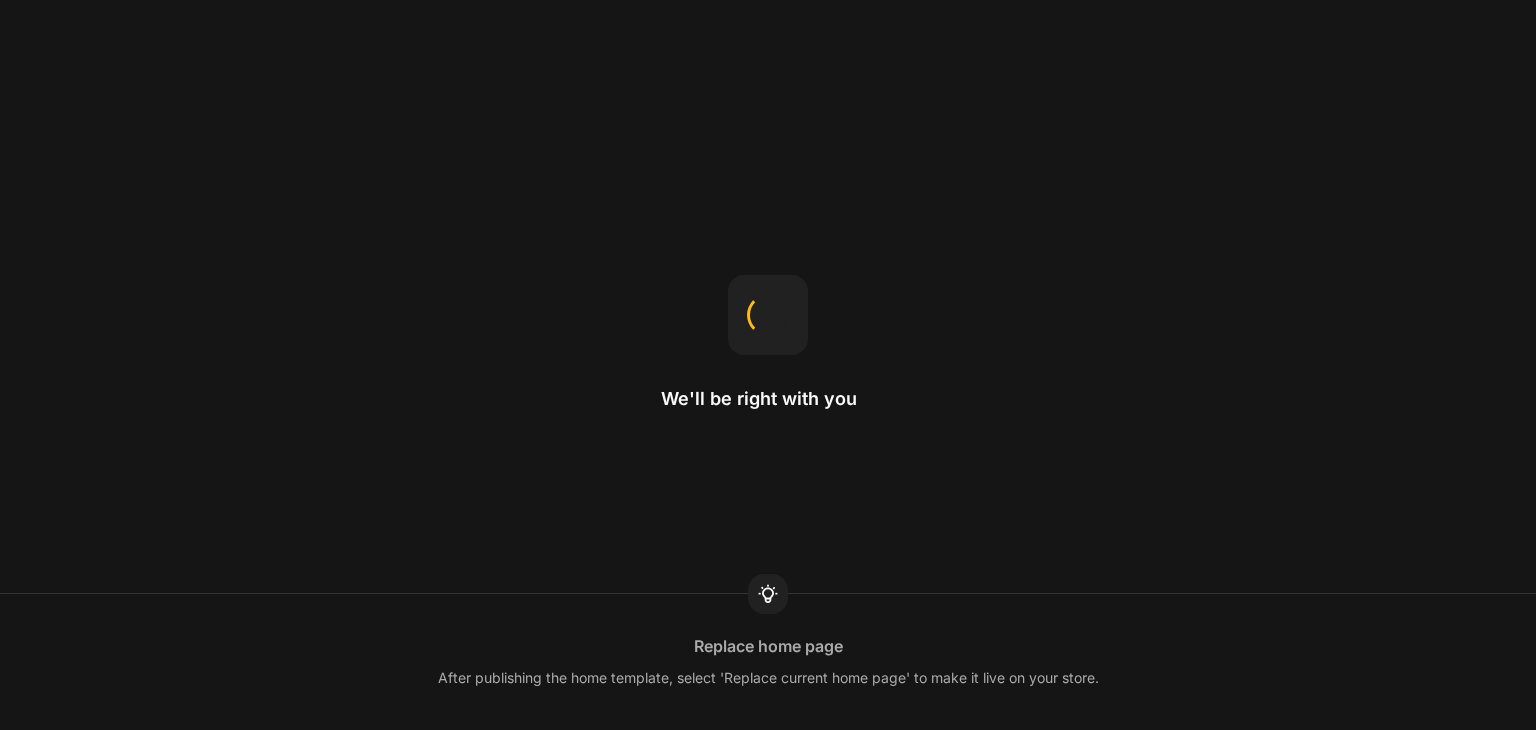 scroll, scrollTop: 0, scrollLeft: 0, axis: both 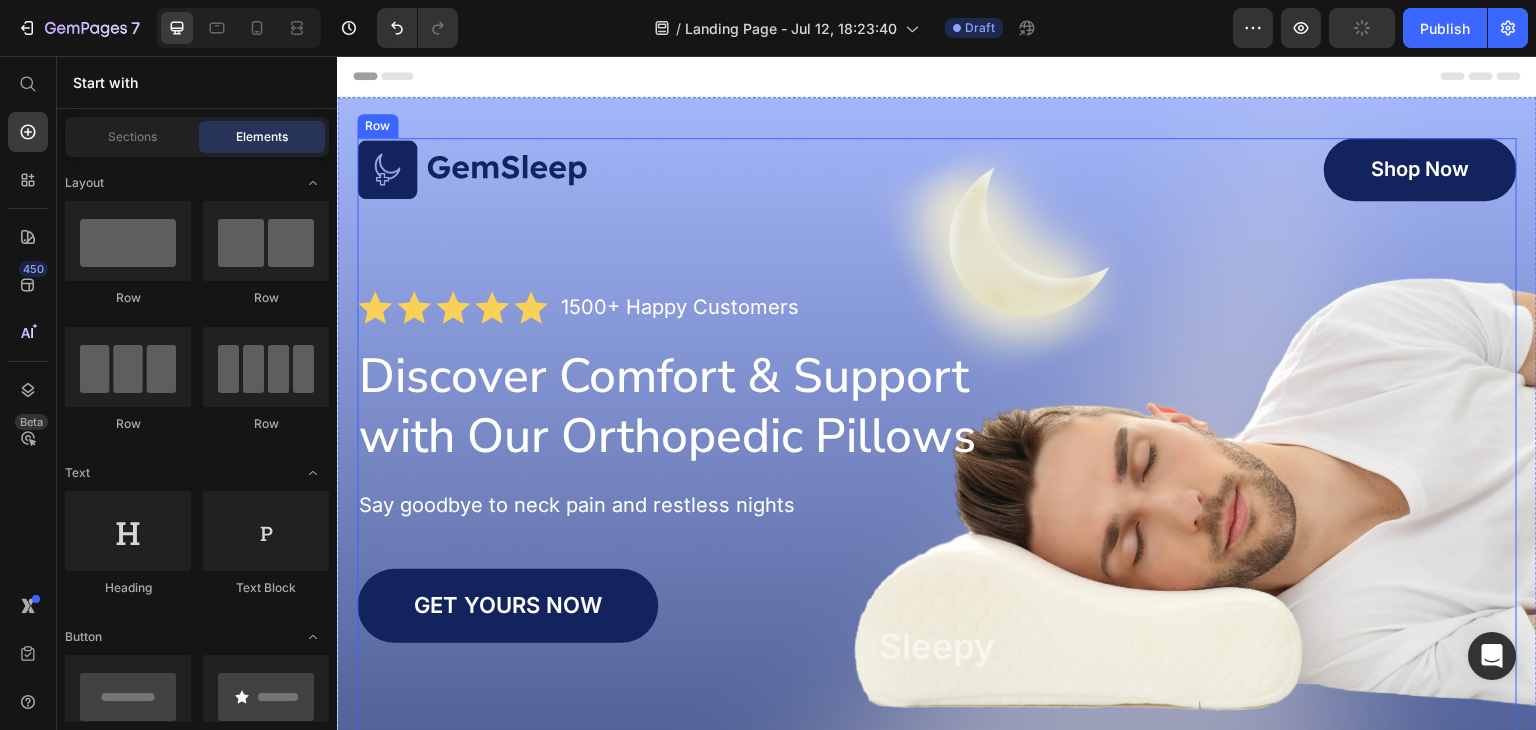 click on "Image Shop Now Button Row
Icon
Icon
Icon
Icon
Icon Icon List 1500+ Happy Customers Text Block Row Discover Comfort & Support with Our Orthopedic Pillows Heading Say goodbye to neck pain and restless nights Text Block GET YOURS NOW Button Sleepy Text Block As Featured In Text Block Image Image Image Row" at bounding box center [937, 509] 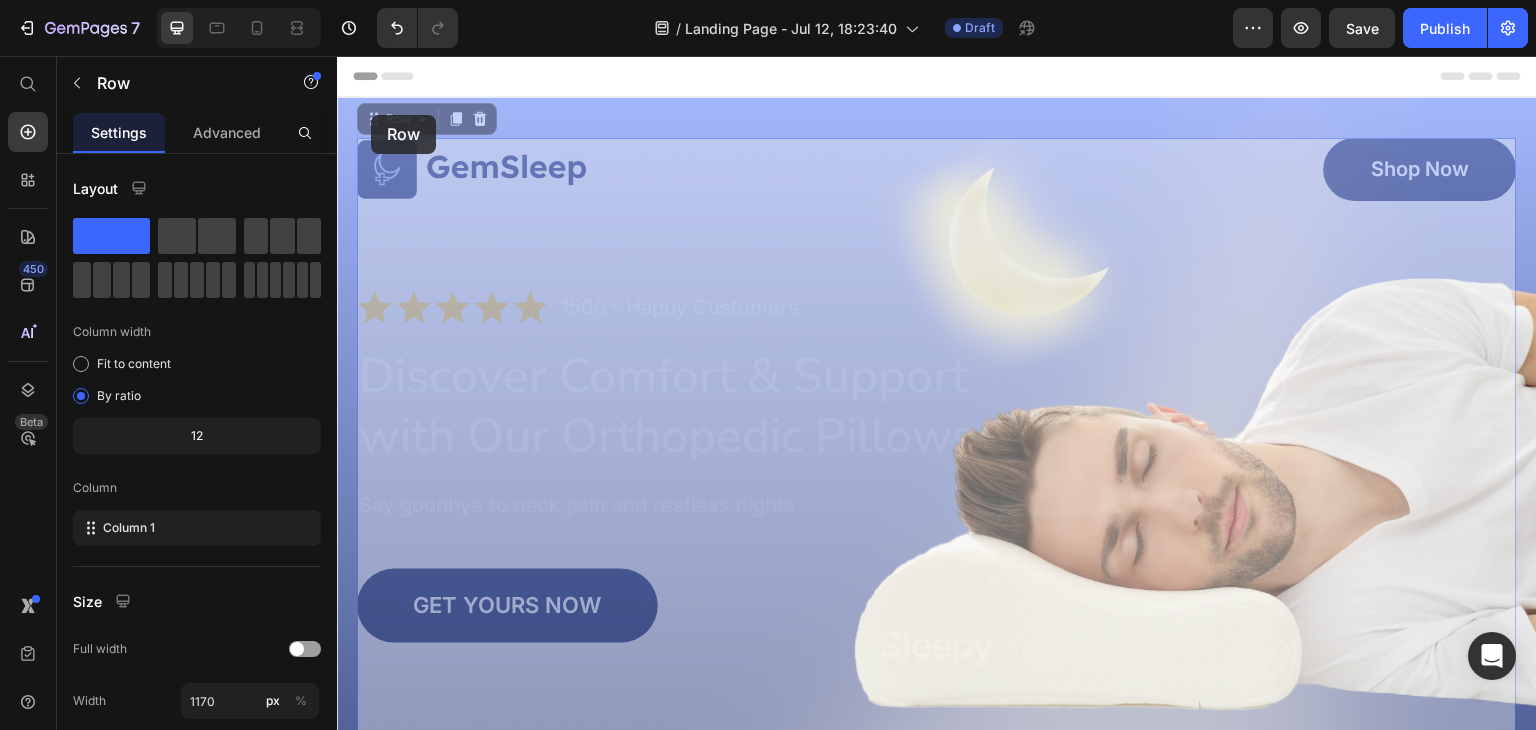 drag, startPoint x: 371, startPoint y: 115, endPoint x: 403, endPoint y: 245, distance: 133.88054 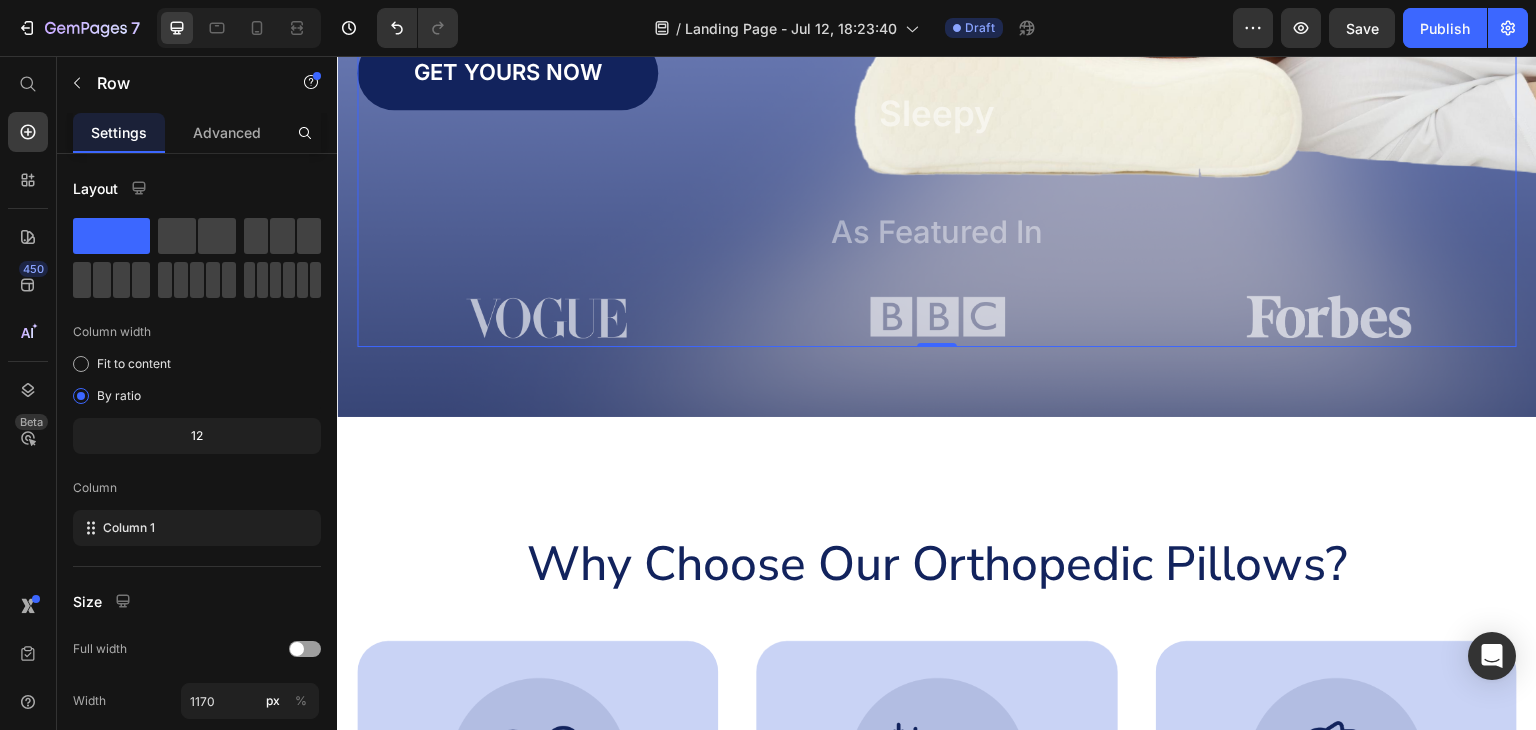 scroll, scrollTop: 0, scrollLeft: 0, axis: both 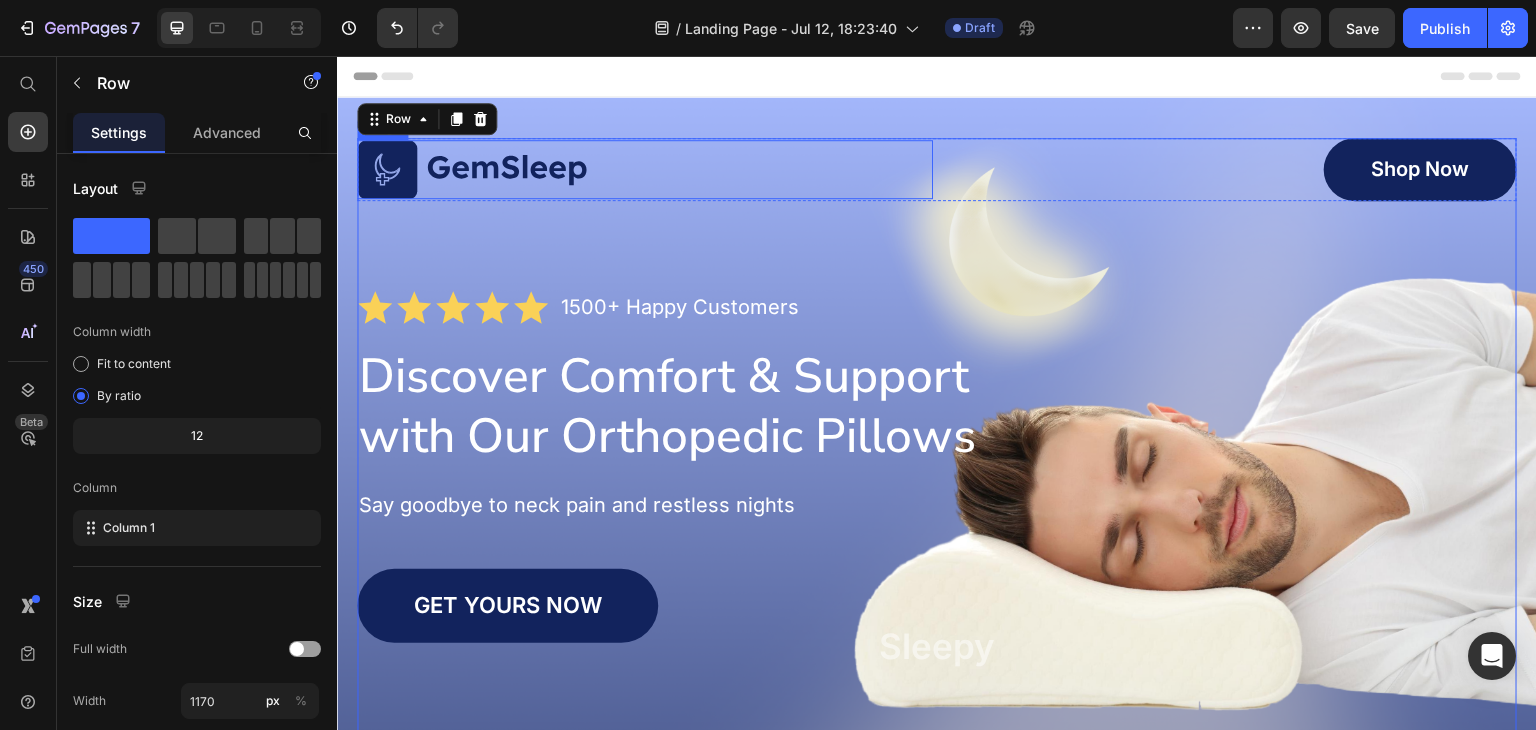 click on "Image Shop Now Button Row
Icon
Icon
Icon
Icon
Icon Icon List 1500+ Happy Customers Text Block Row Discover Comfort & Support with Our Orthopedic Pillows Heading Say goodbye to neck pain and restless nights Text Block GET YOURS NOW Button Sleepy Text Block As Featured In Text Block Image Image Image Row Row   0 Section 1" at bounding box center [937, 523] 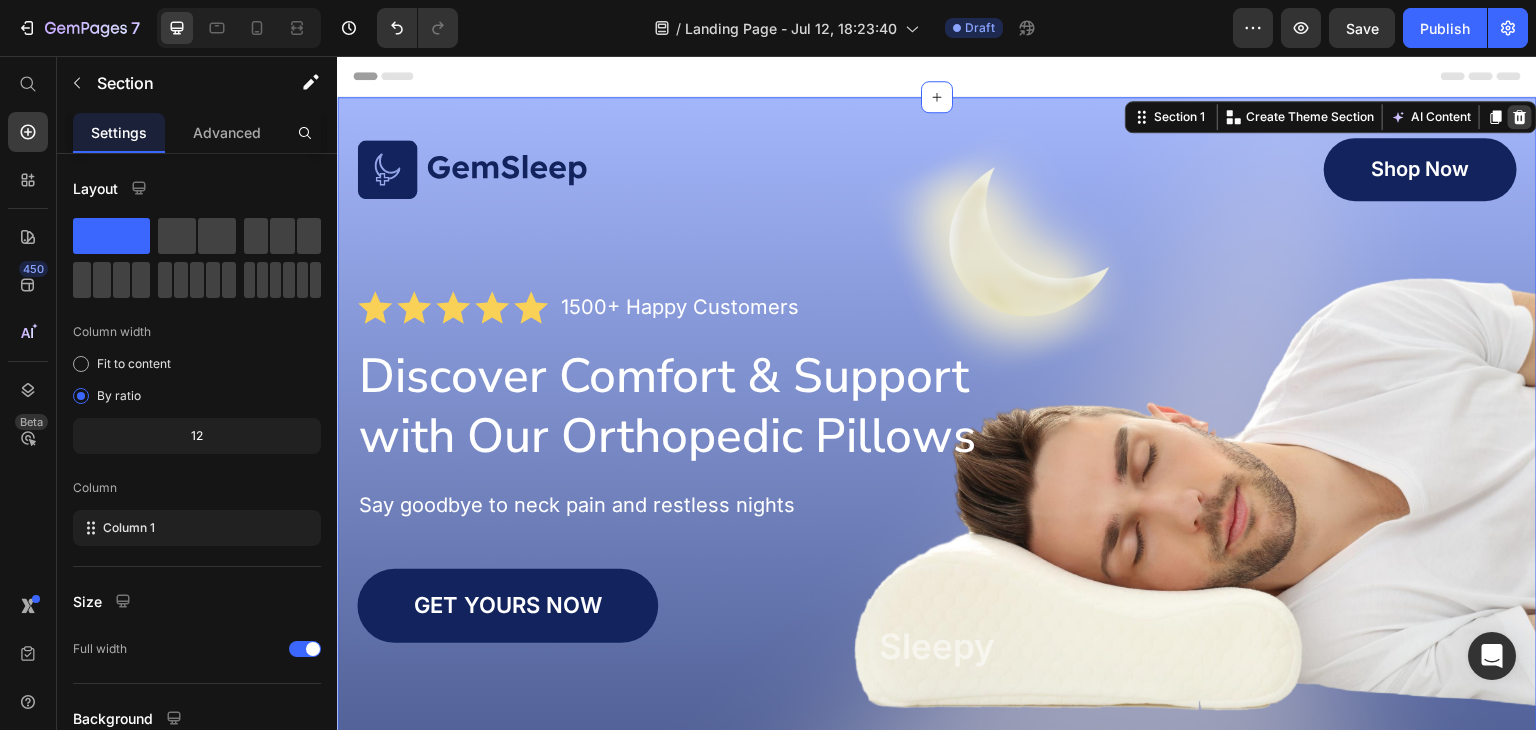 click 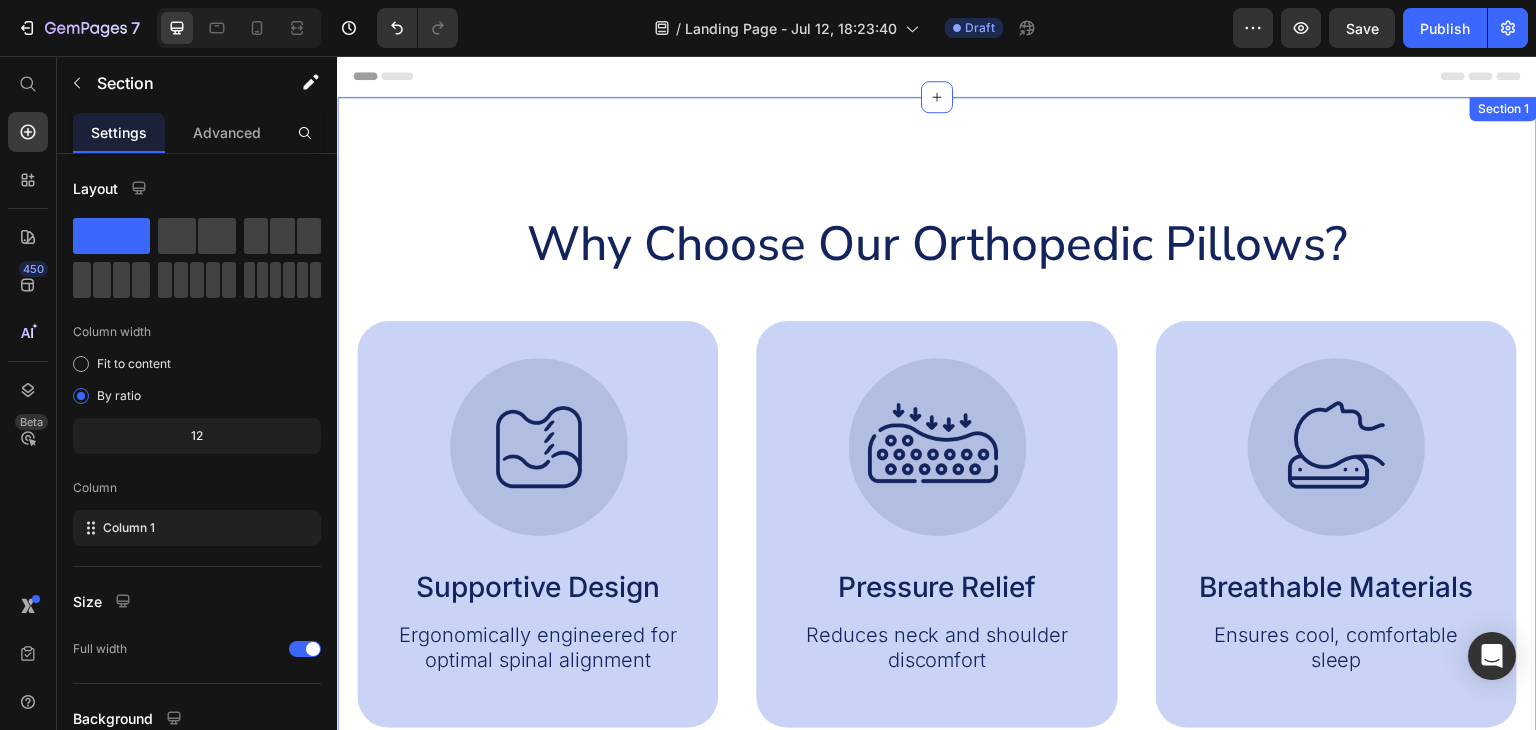 click on "Why Choose Our Orthopedic Pillows? Heading Image Supportive Design Text Block Ergonomically engineered for optimal spinal alignment Text Block Hero Banner Image Pressure Relief Text Block Reduces neck and shoulder discomfort Text Block Hero Banner Image Breathable Materials Text Block Ensures cool, comfortable sleep Text Block Hero Banner Row Image Supportive Design Text Block Ergonomically engineered for optimal spinal alignment Text Block Hero Banner Image Pressure Relief Text Block Reduces neck and shoulder discomfort Text Block Hero Banner Row Image Breathable Materials Text Block Ensures cool, comfortable sleep Text Block Hero Banner Row Section 1" at bounding box center (937, 467) 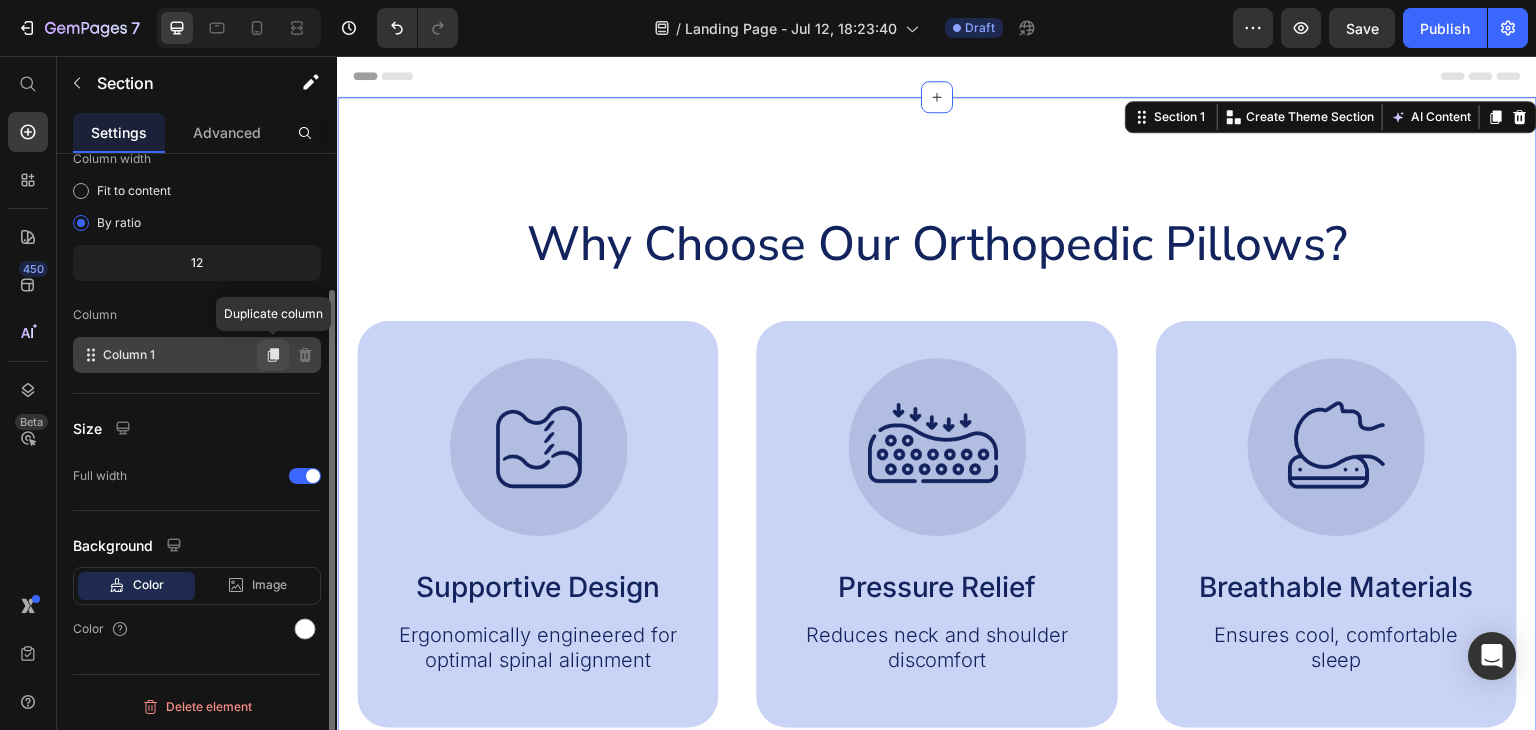 scroll, scrollTop: 0, scrollLeft: 0, axis: both 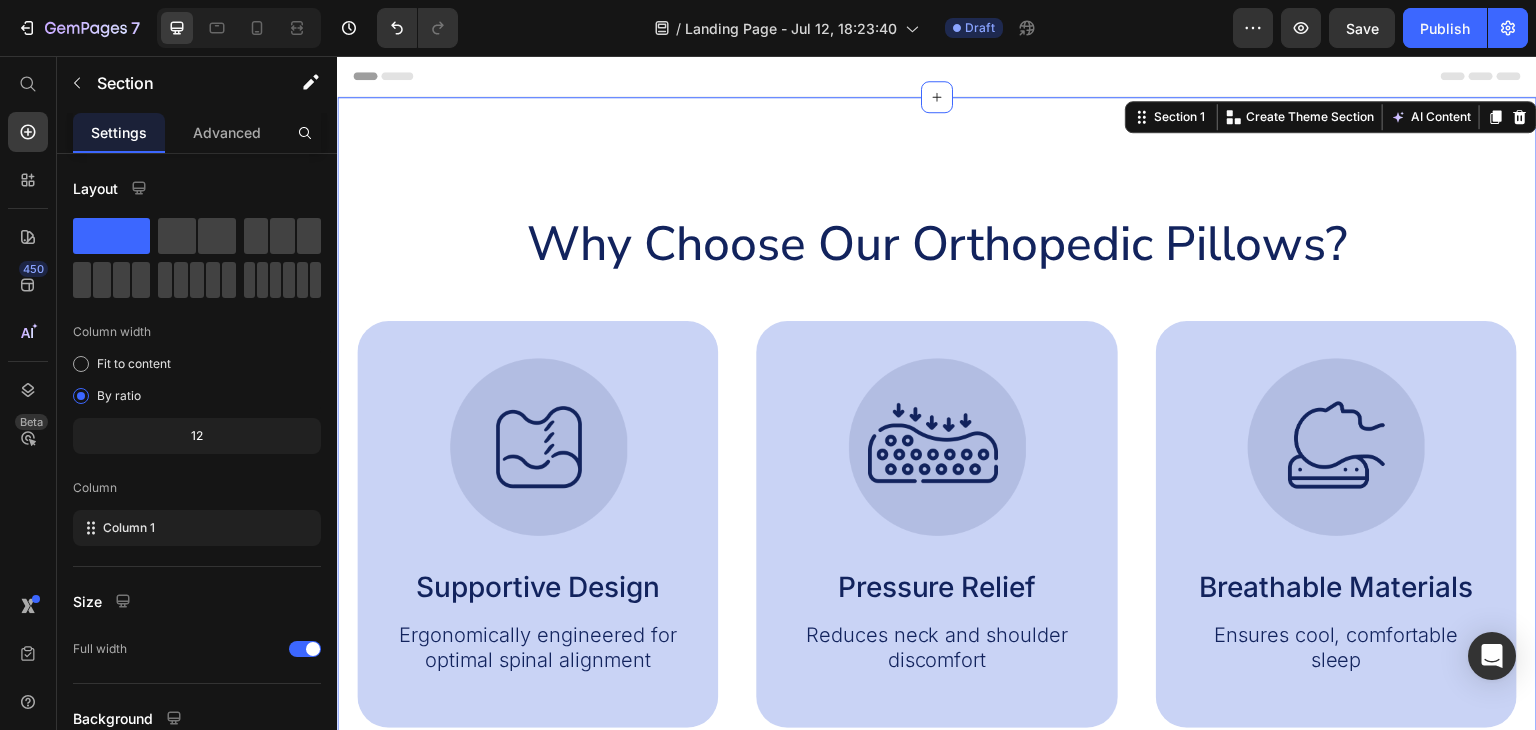click on "Why Choose Our Orthopedic Pillows? Heading Image Supportive Design Text Block Ergonomically engineered for optimal spinal alignment Text Block Hero Banner Image Pressure Relief Text Block Reduces neck and shoulder discomfort Text Block Hero Banner Image Breathable Materials Text Block Ensures cool, comfortable sleep Text Block Hero Banner Row Image Supportive Design Text Block Ergonomically engineered for optimal spinal alignment Text Block Hero Banner Image Pressure Relief Text Block Reduces neck and shoulder discomfort Text Block Hero Banner Row Image Breathable Materials Text Block Ensures cool, comfortable sleep Text Block Hero Banner Row Section 1   You can create reusable sections Create Theme Section AI Content Write with GemAI What would you like to describe here? Tone and Voice Persuasive Product Single Aarti Diya Show more Generate" at bounding box center [937, 467] 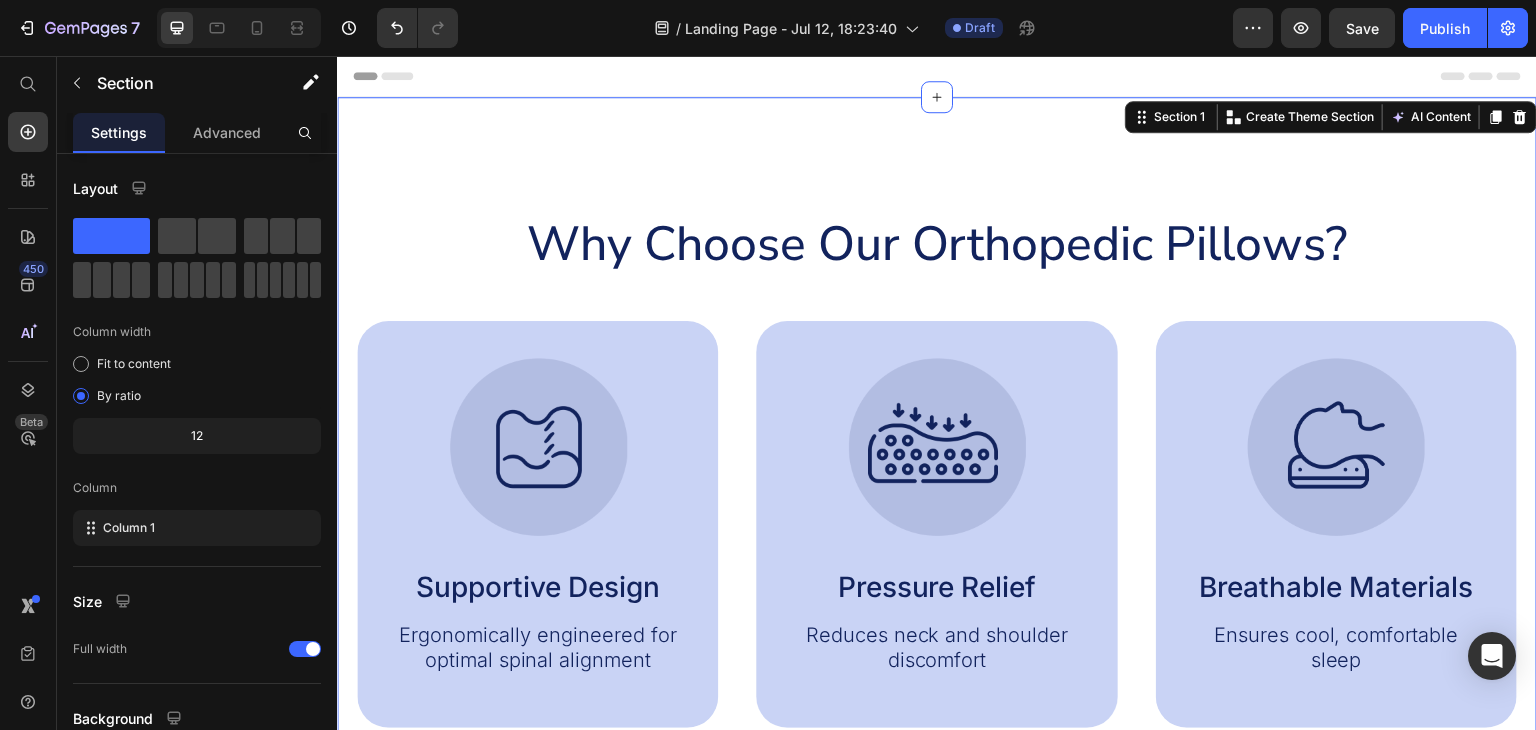 drag, startPoint x: 458, startPoint y: 295, endPoint x: 501, endPoint y: 136, distance: 164.71187 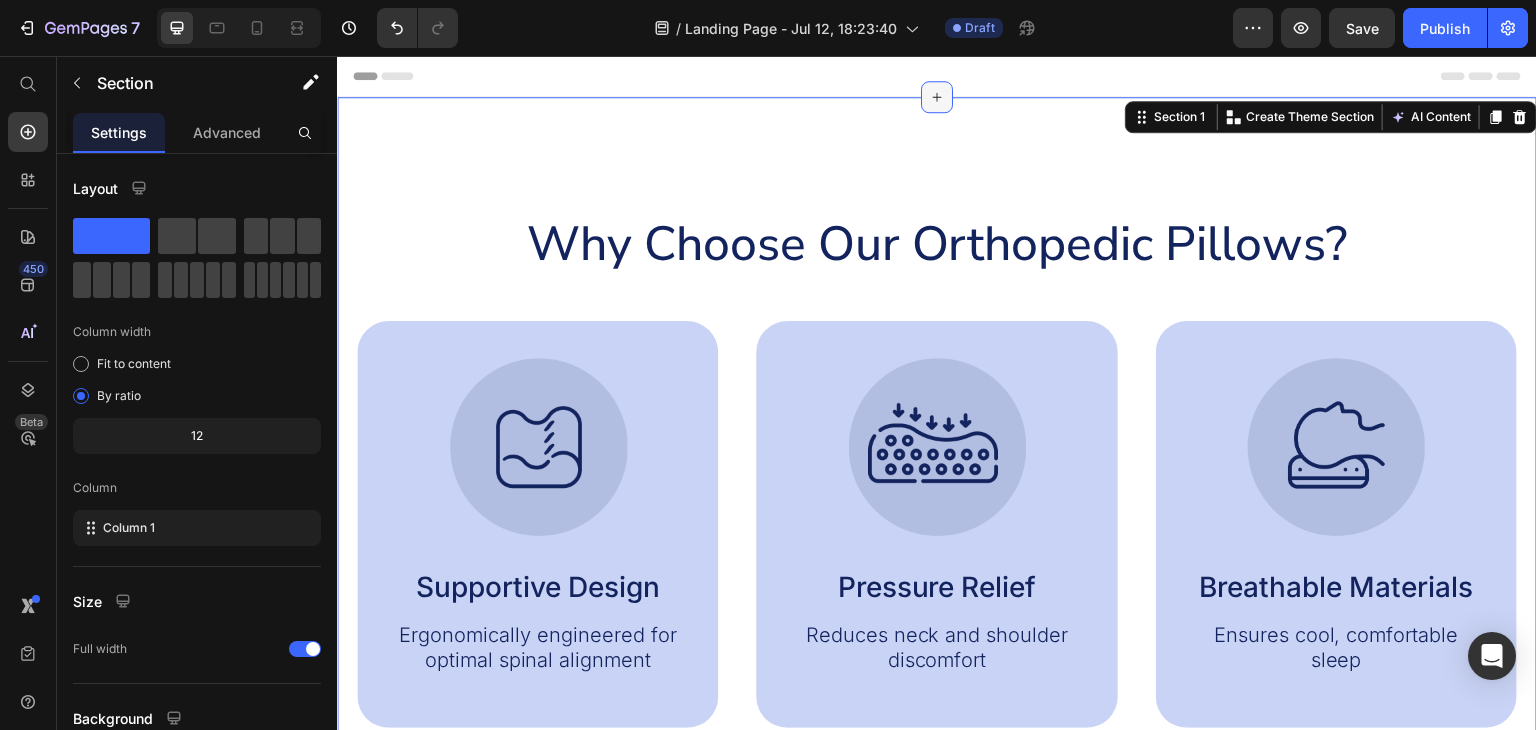 click 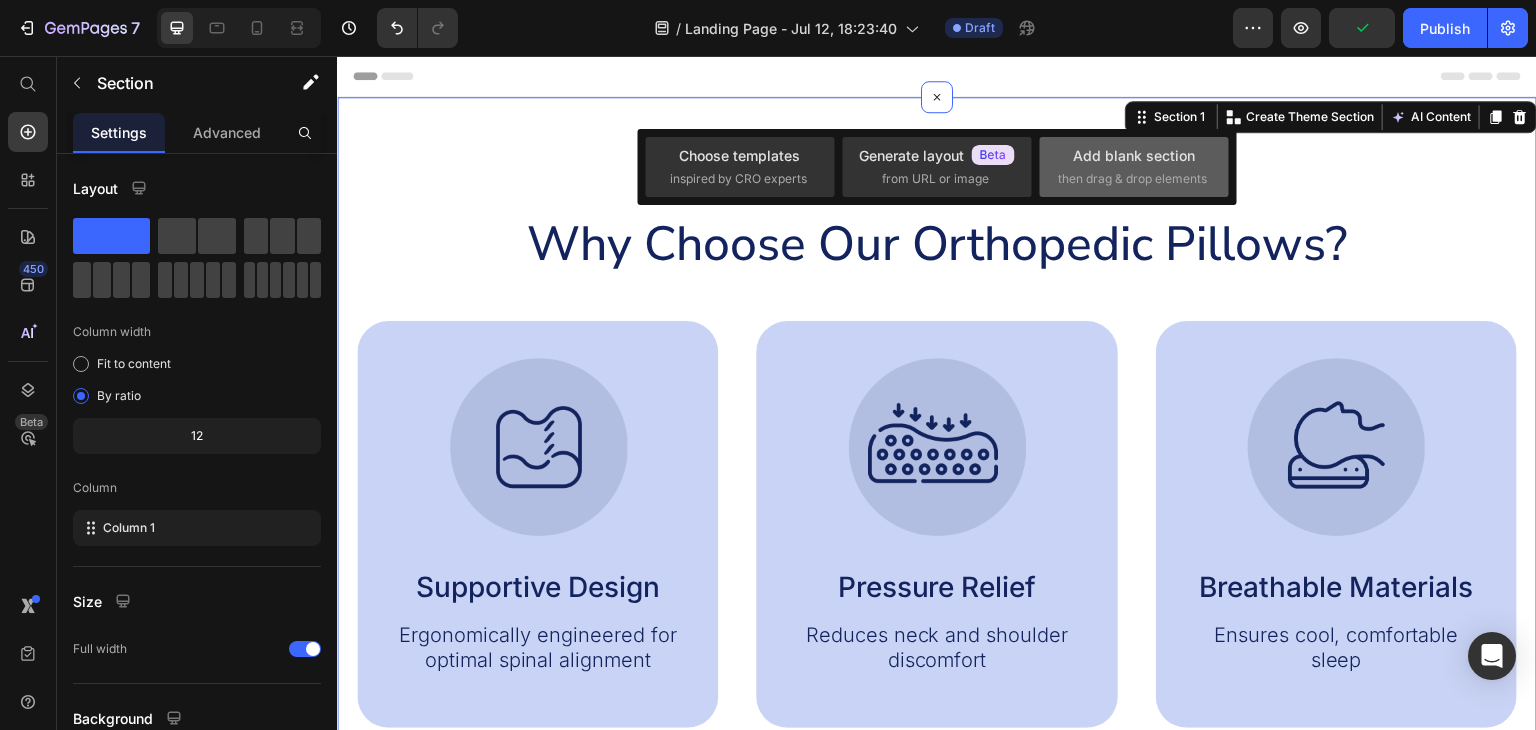 click on "Add blank section" at bounding box center [1134, 155] 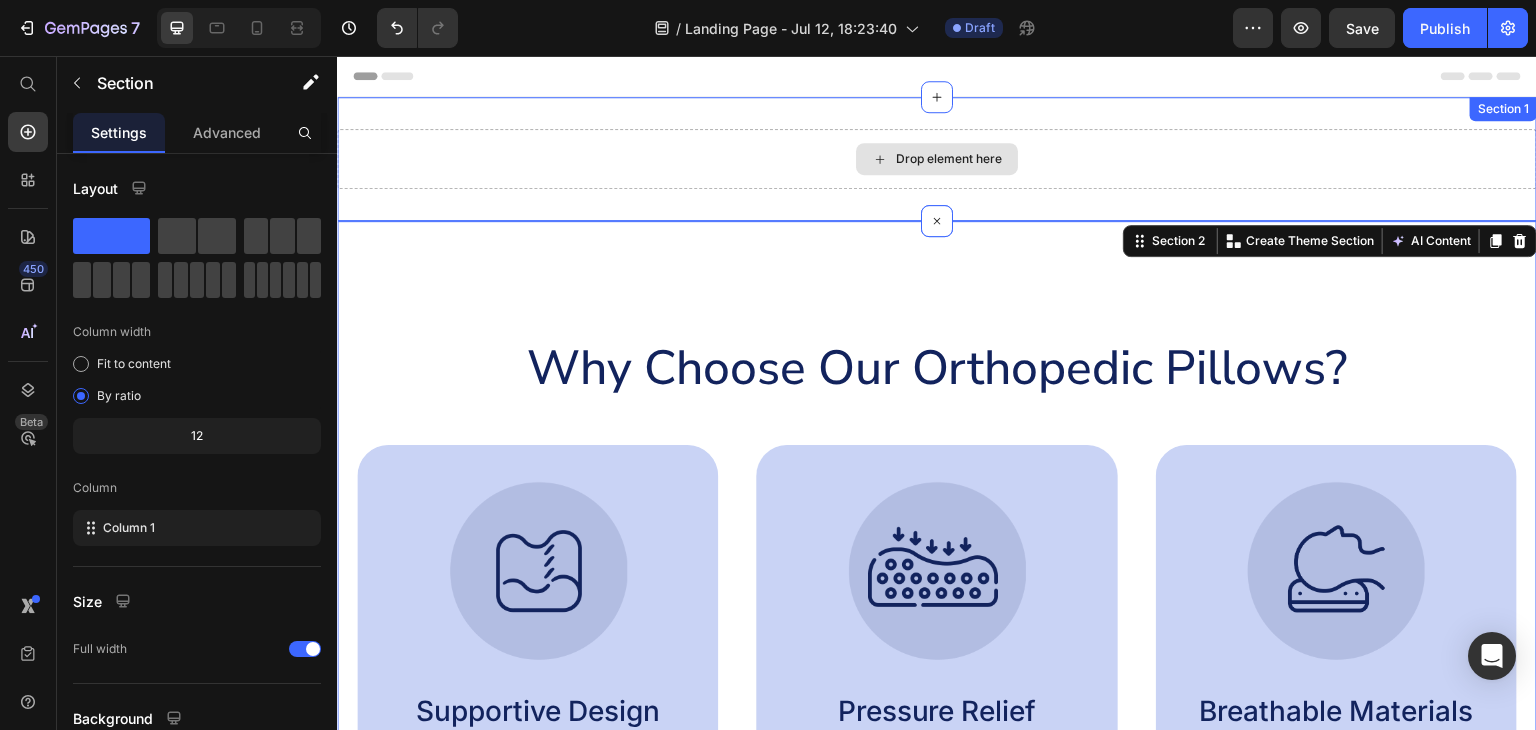 drag, startPoint x: 468, startPoint y: 293, endPoint x: 681, endPoint y: 157, distance: 252.71526 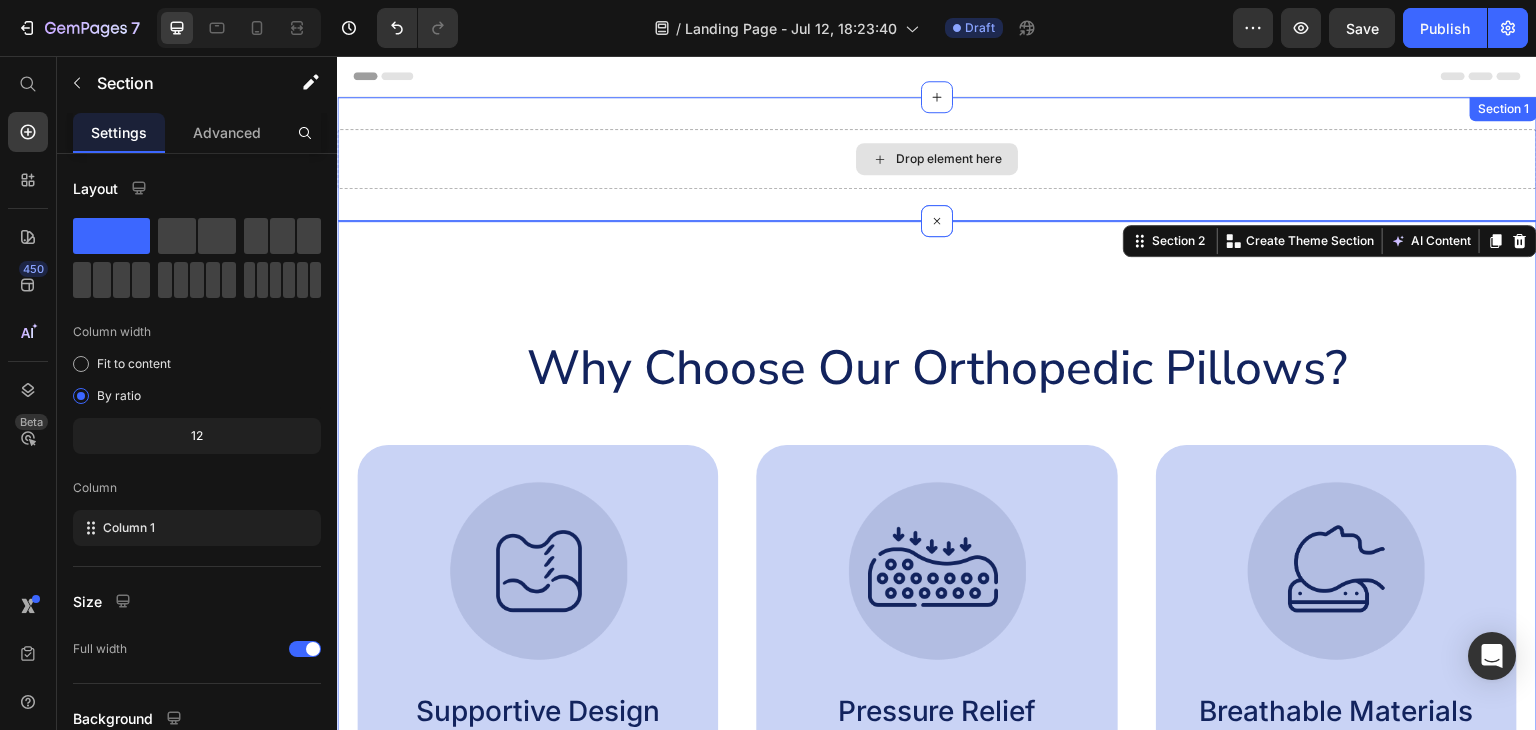 click on "Drop element here" at bounding box center (949, 159) 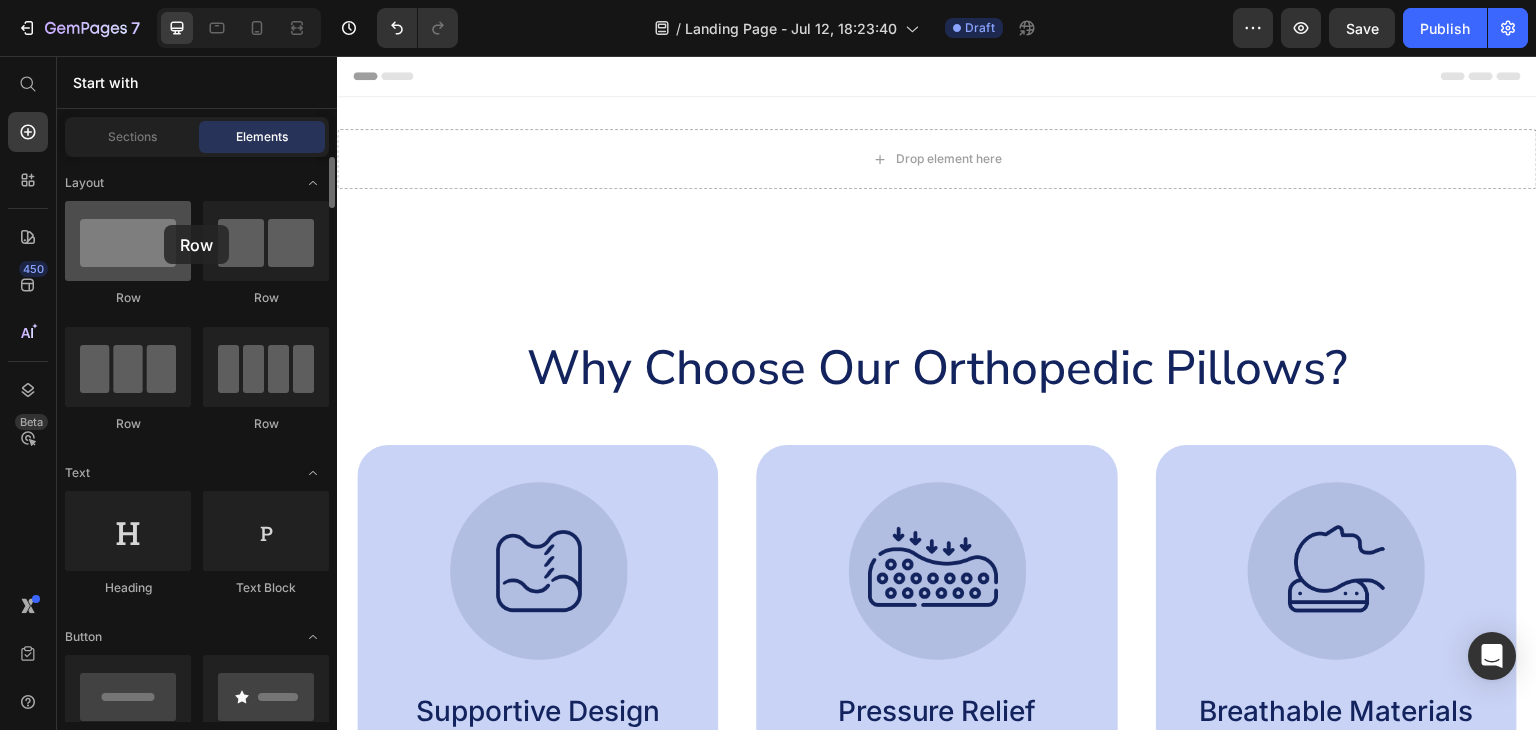 drag, startPoint x: 124, startPoint y: 268, endPoint x: 100, endPoint y: 225, distance: 49.24429 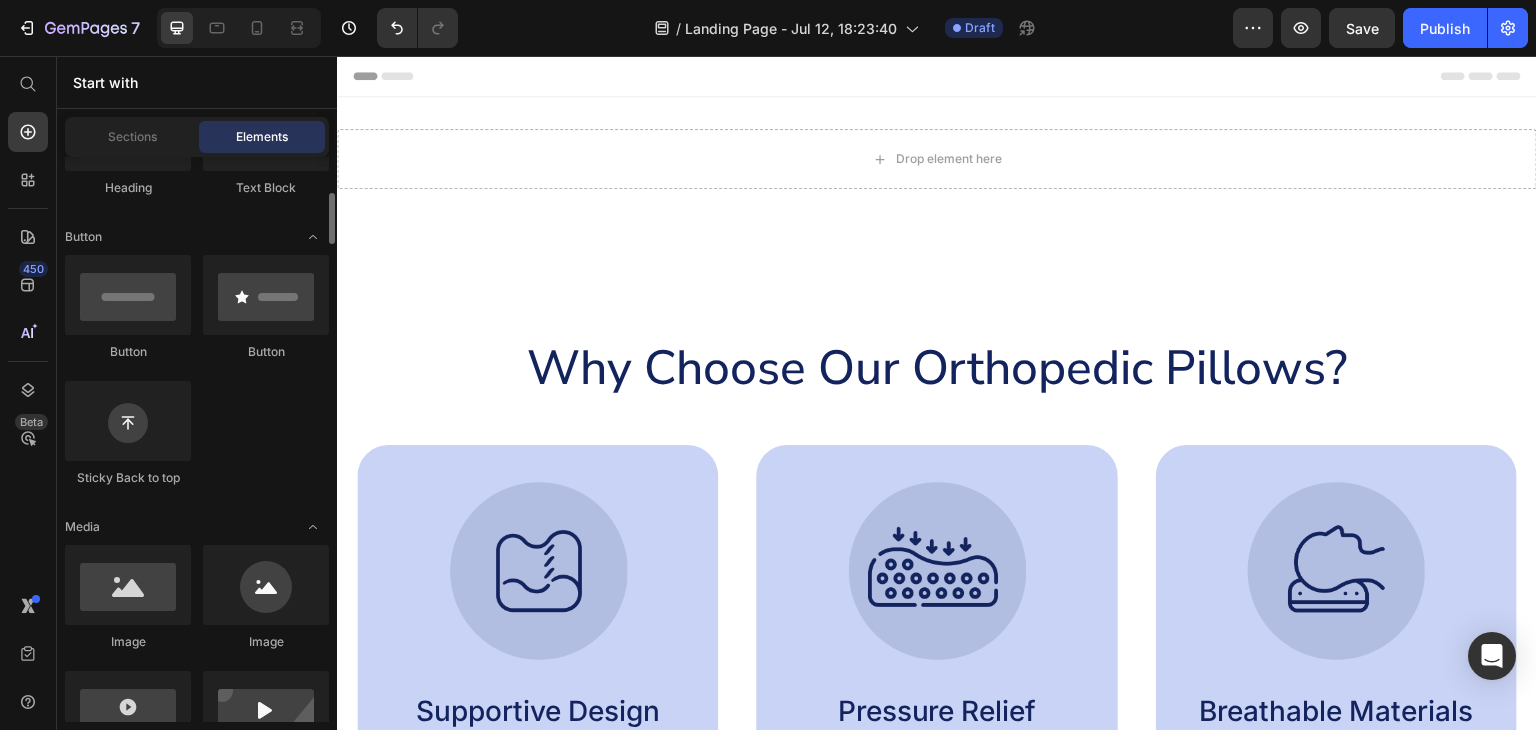 scroll, scrollTop: 534, scrollLeft: 0, axis: vertical 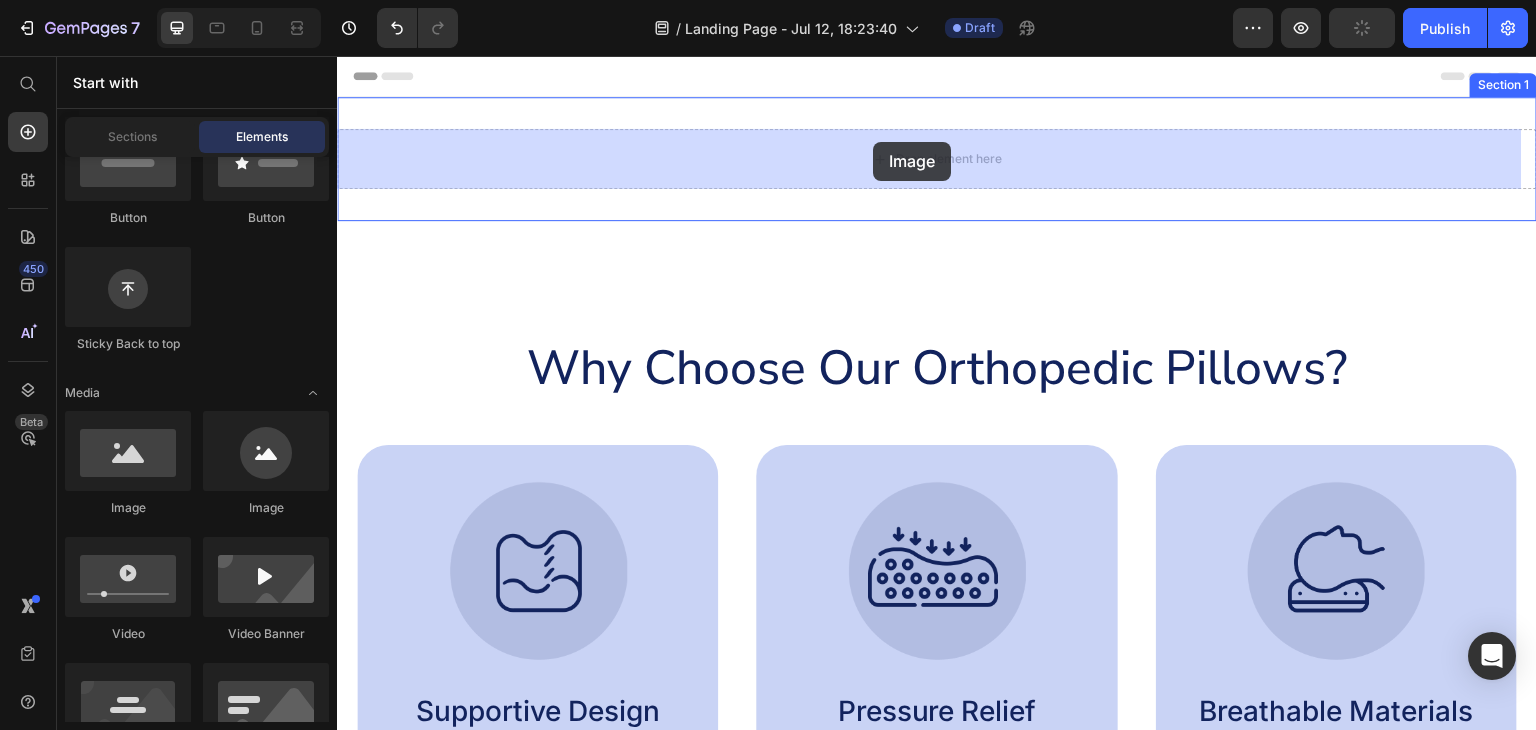 drag, startPoint x: 452, startPoint y: 512, endPoint x: 897, endPoint y: 138, distance: 581.29254 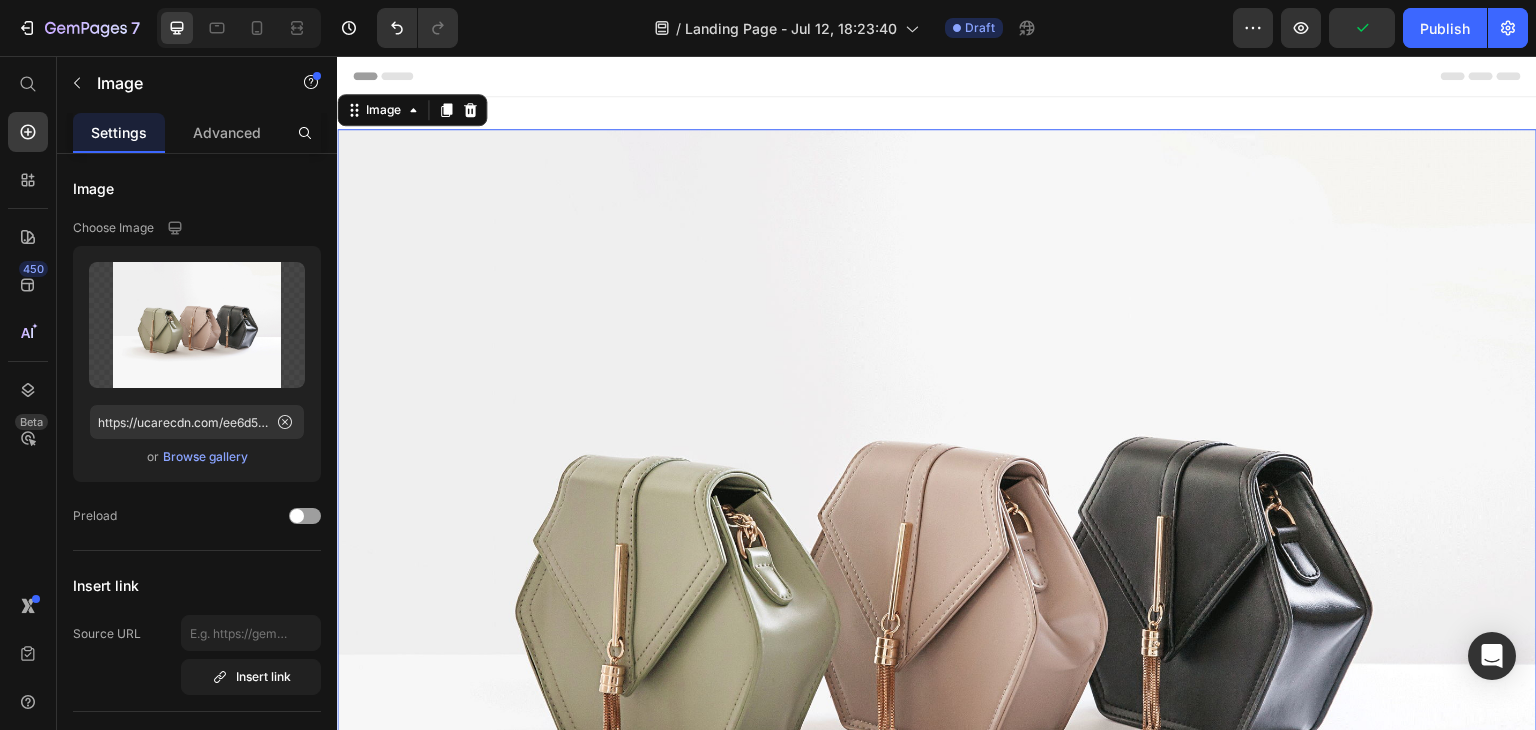 scroll, scrollTop: 133, scrollLeft: 0, axis: vertical 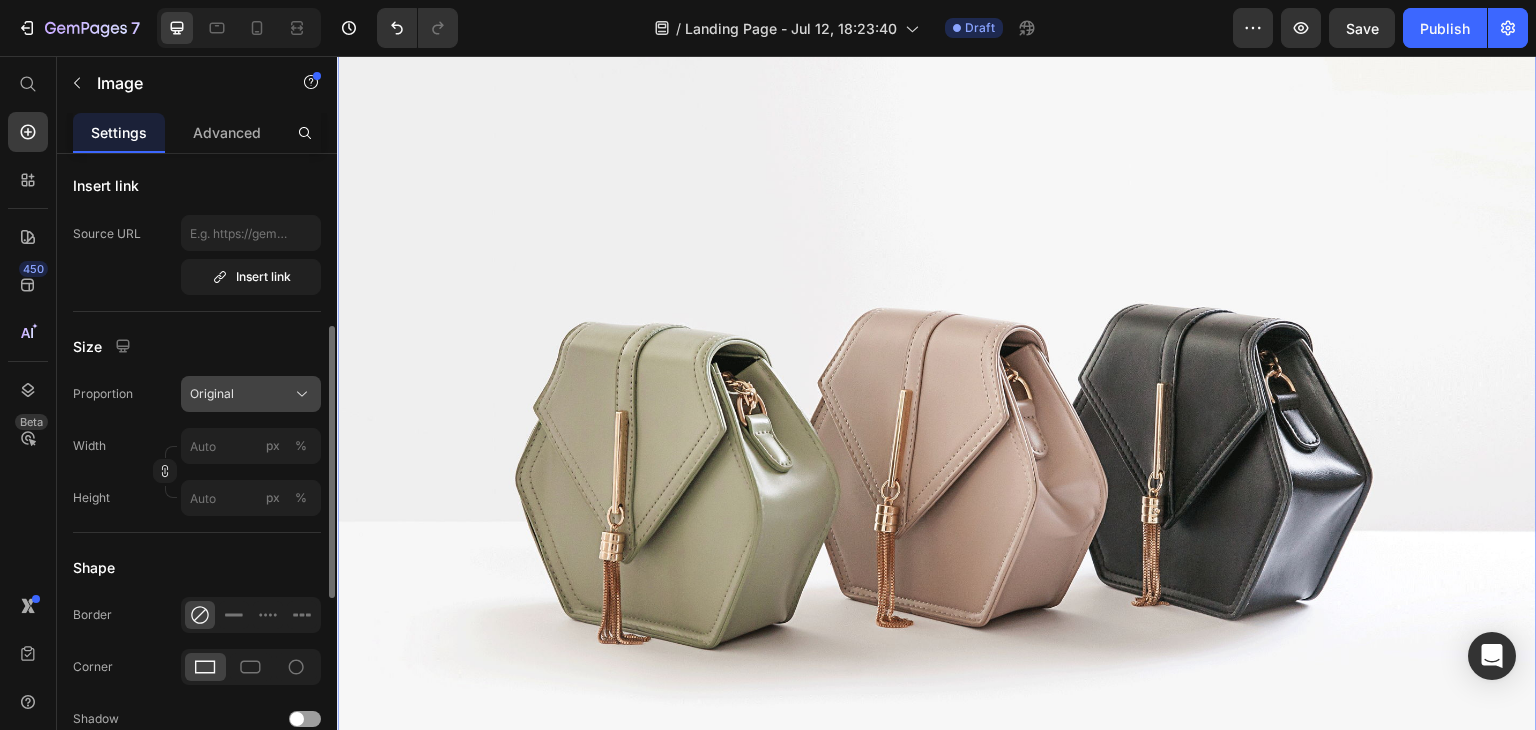 click on "Original" 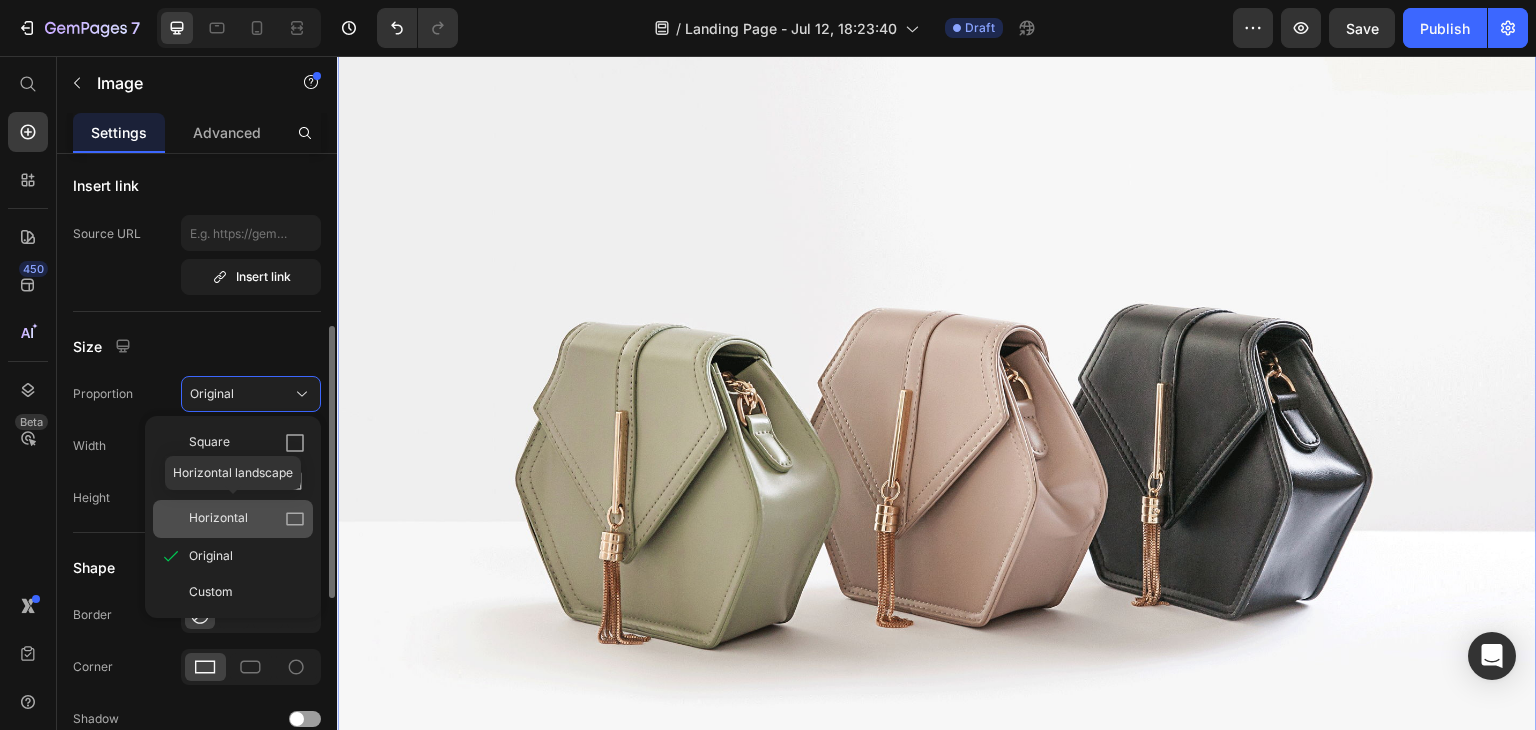 click 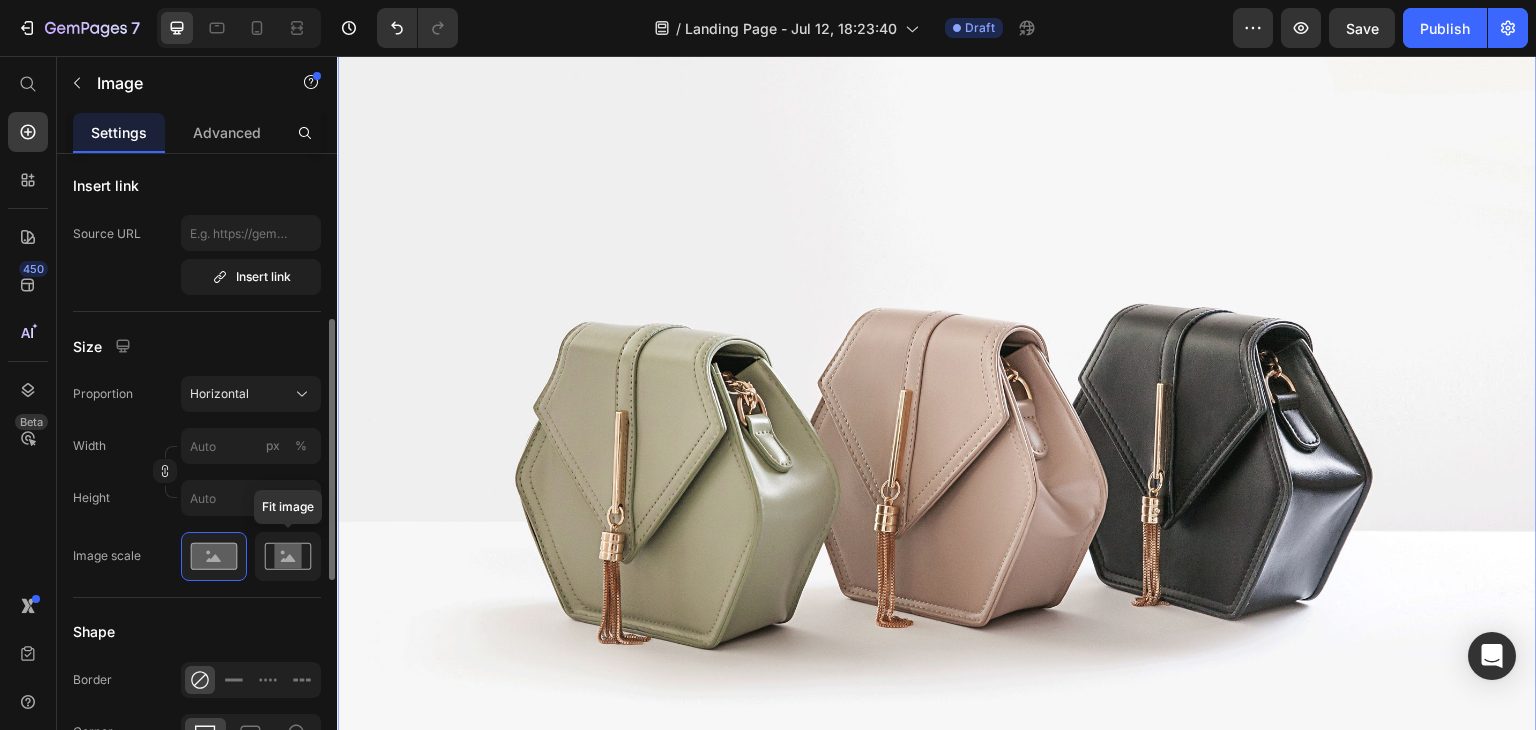 click 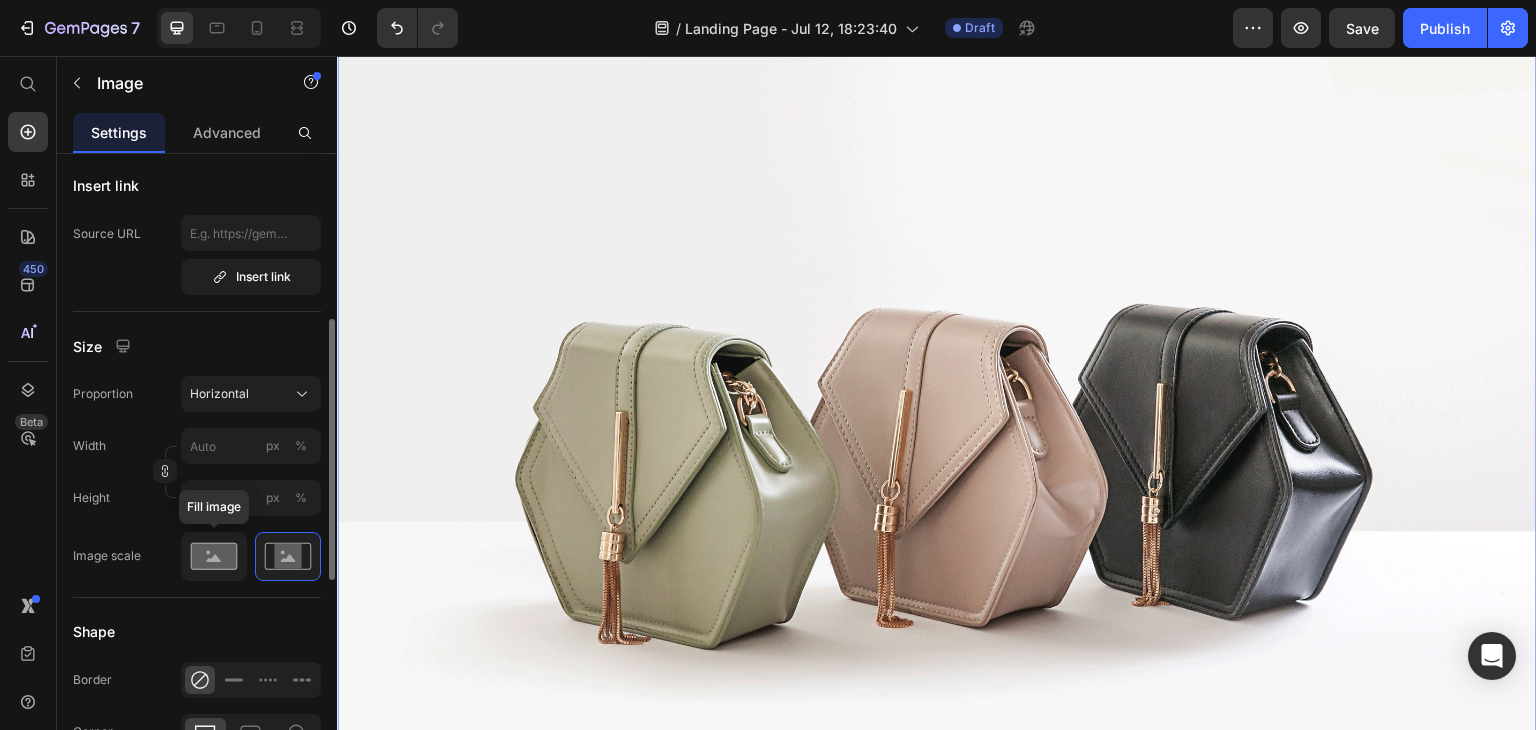 click 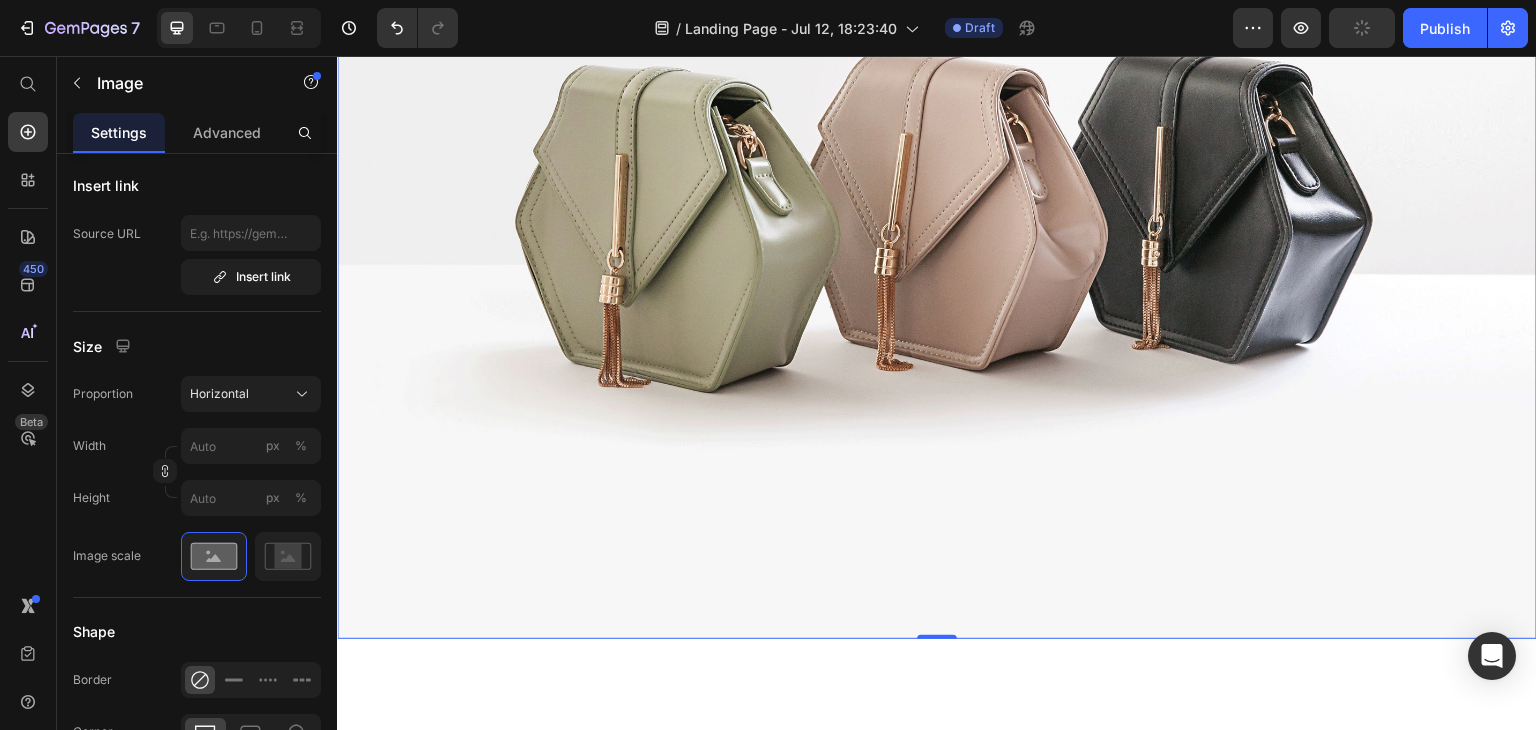 scroll, scrollTop: 0, scrollLeft: 0, axis: both 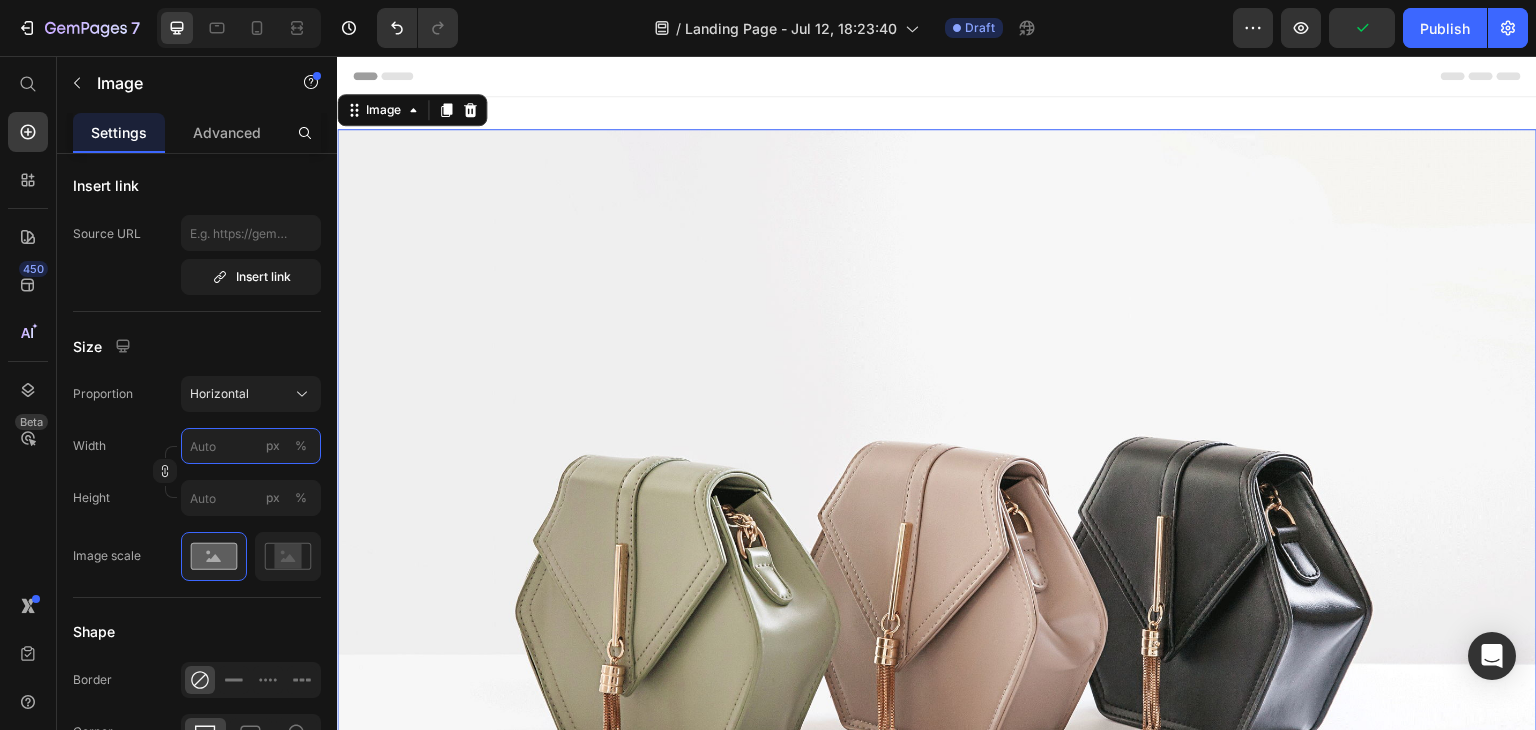 click on "px %" at bounding box center [251, 446] 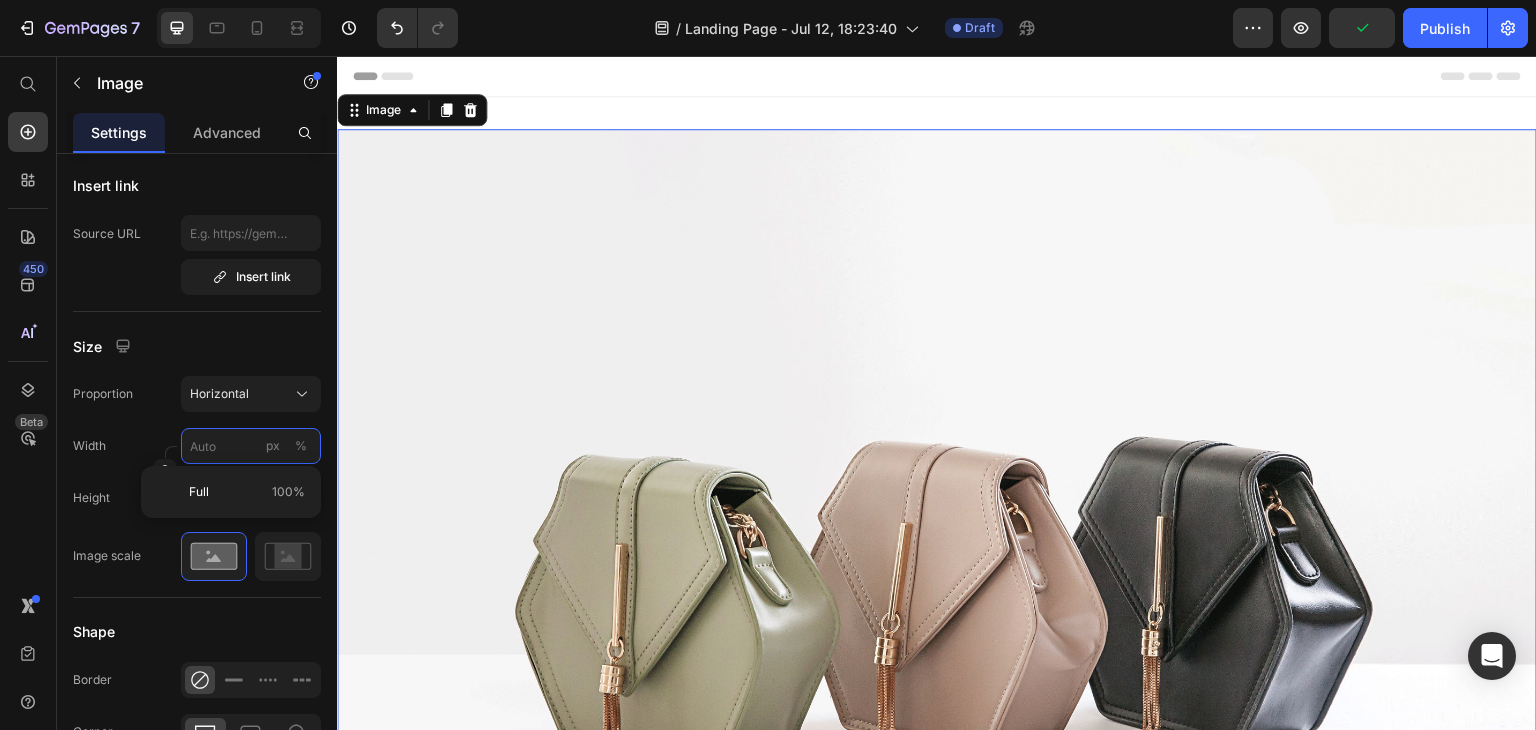 click on "px %" at bounding box center [251, 446] 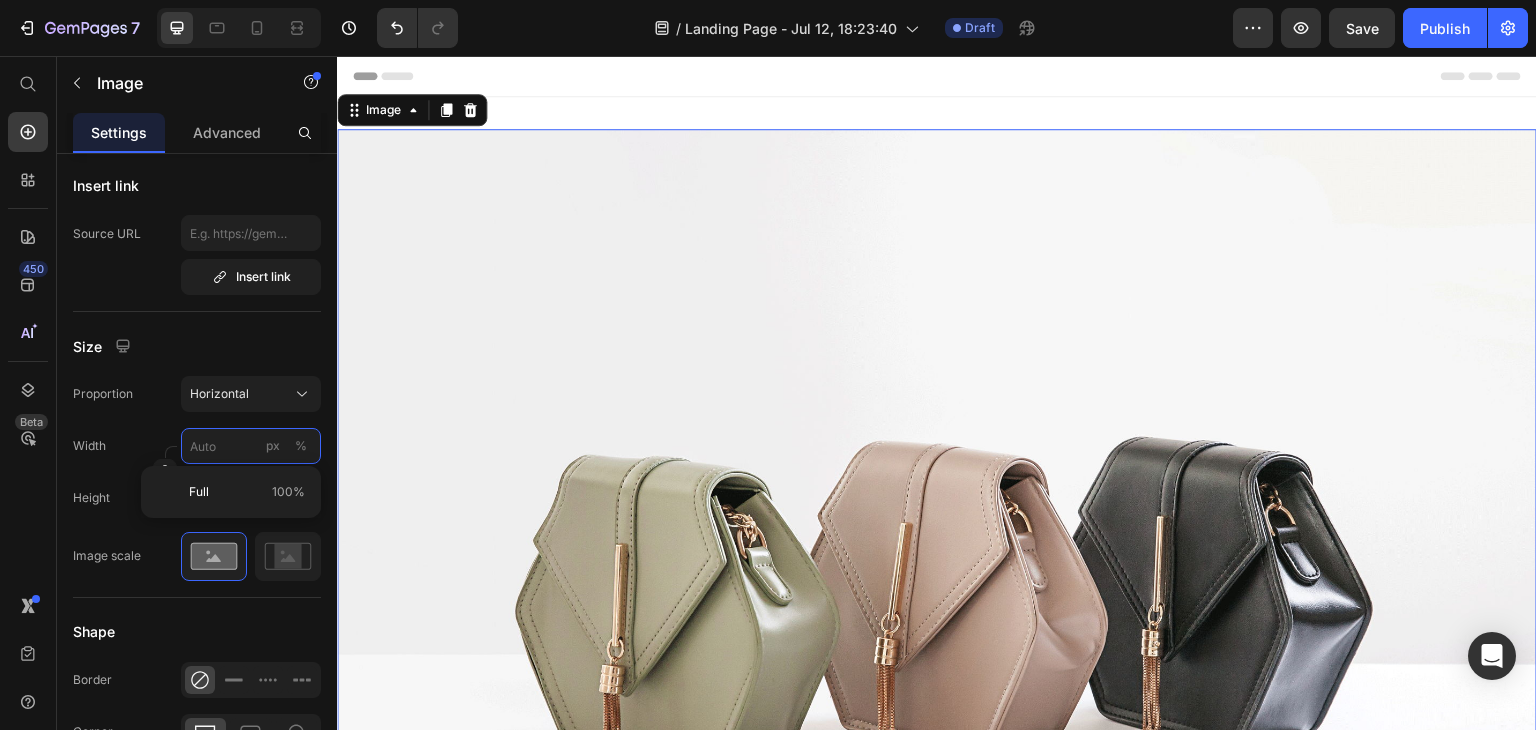 click on "px %" at bounding box center (251, 446) 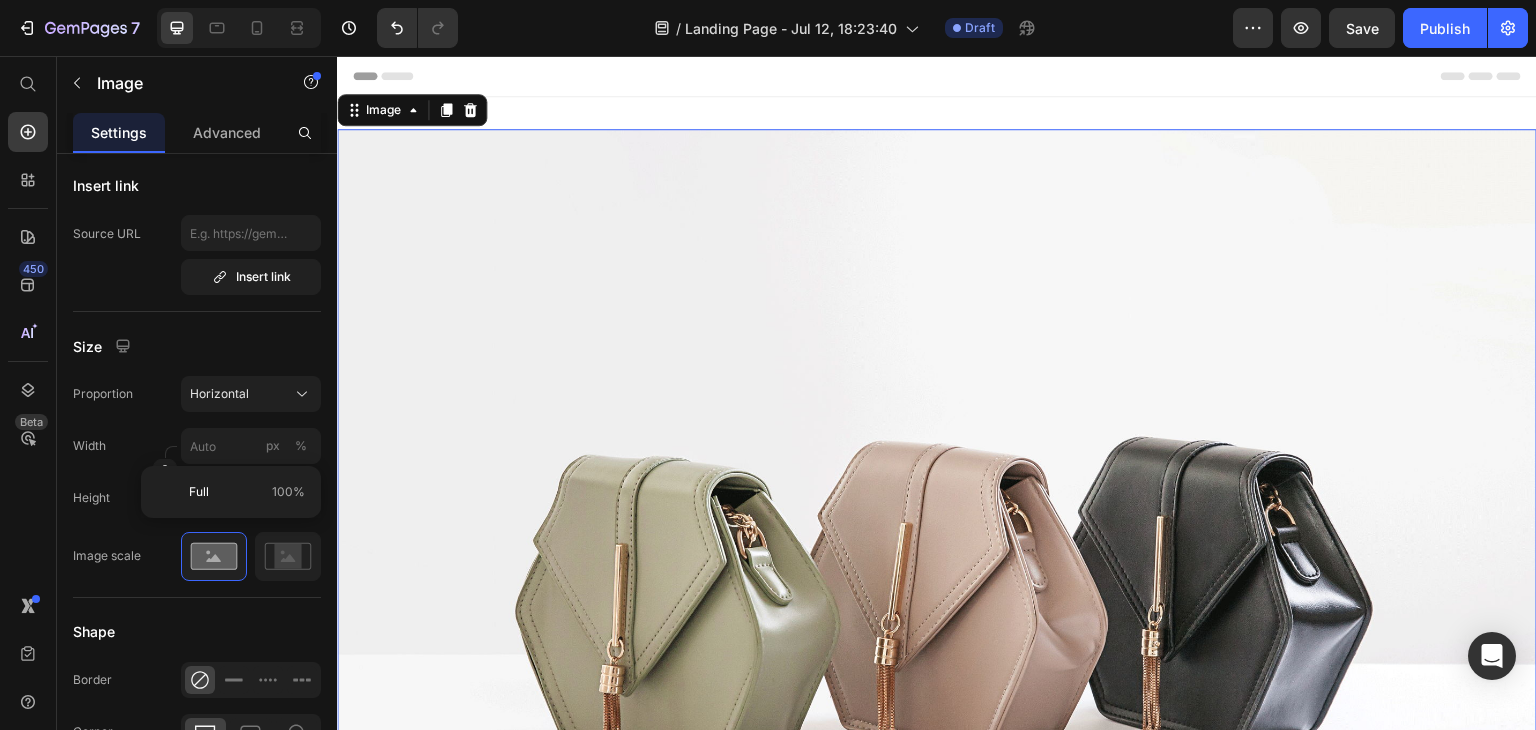 click at bounding box center [937, 579] 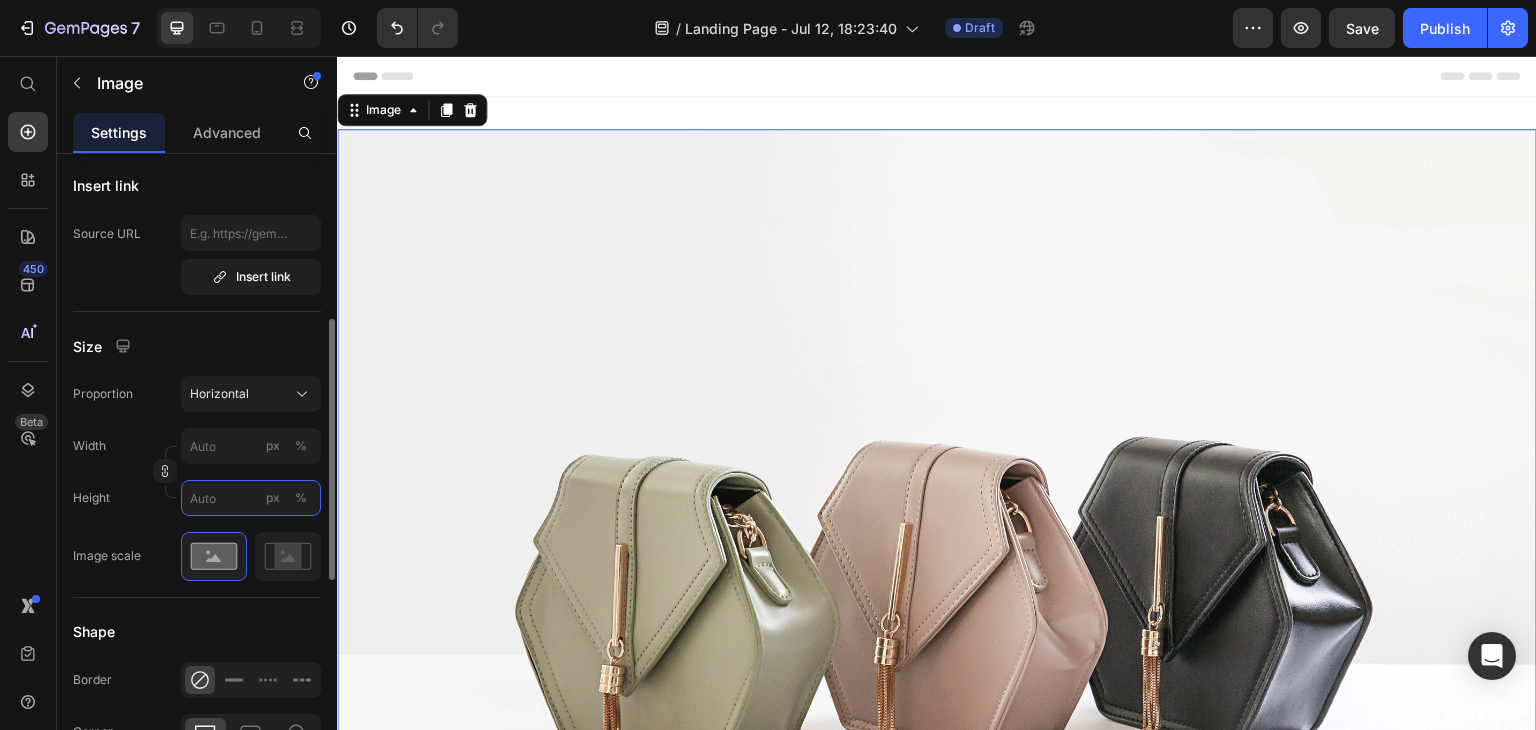 click on "px %" at bounding box center (251, 498) 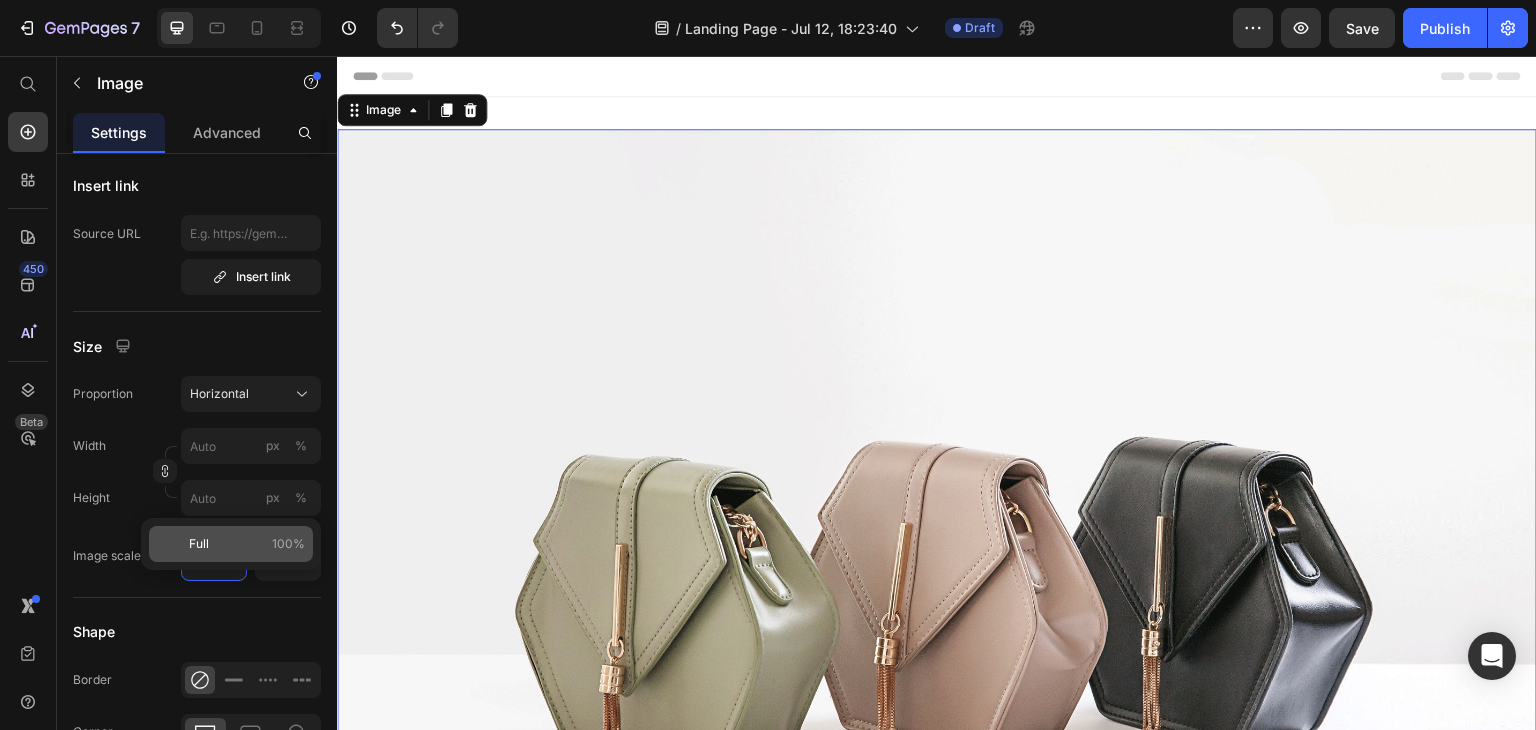 click on "Full 100%" 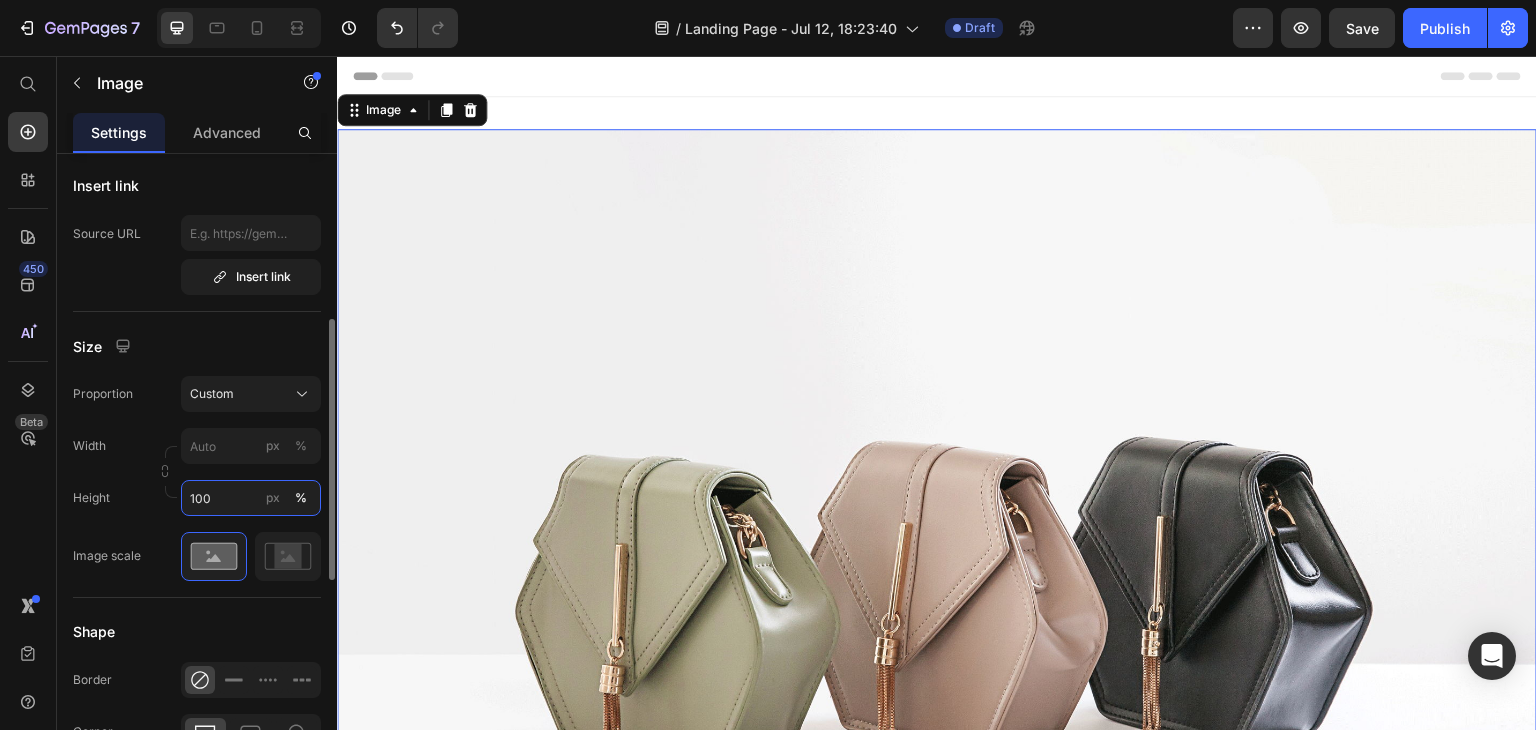click on "100" at bounding box center (251, 498) 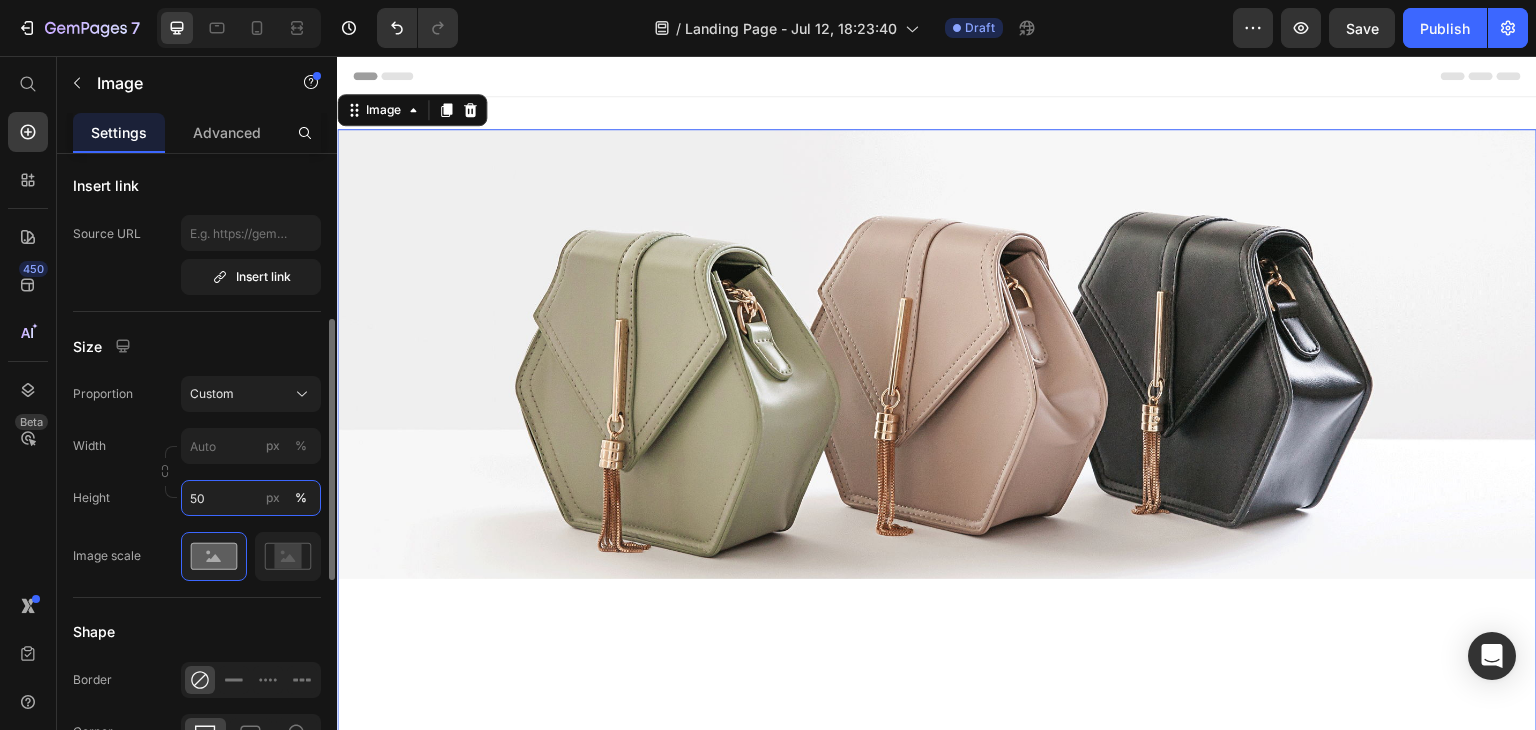 type on "5" 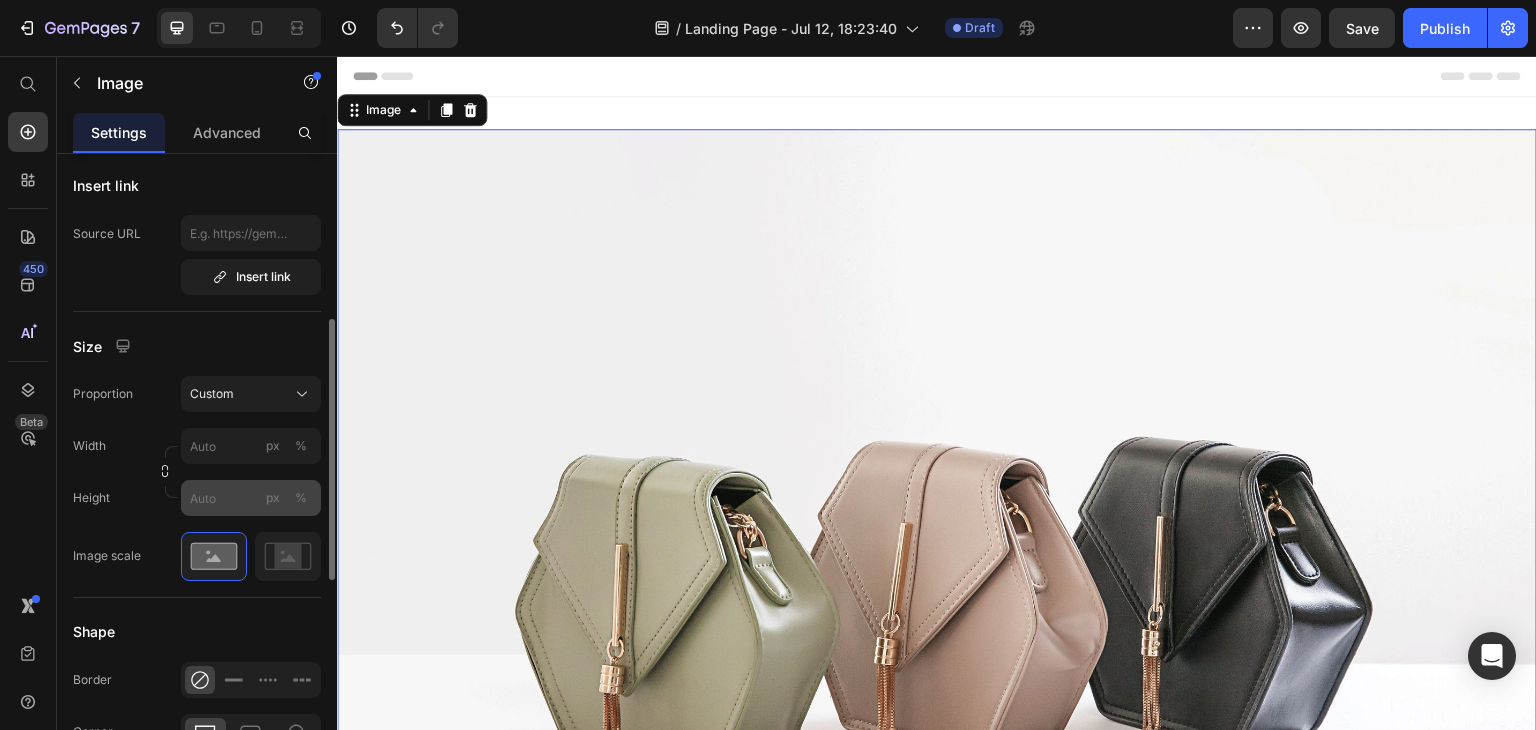 click on "%" at bounding box center (301, 498) 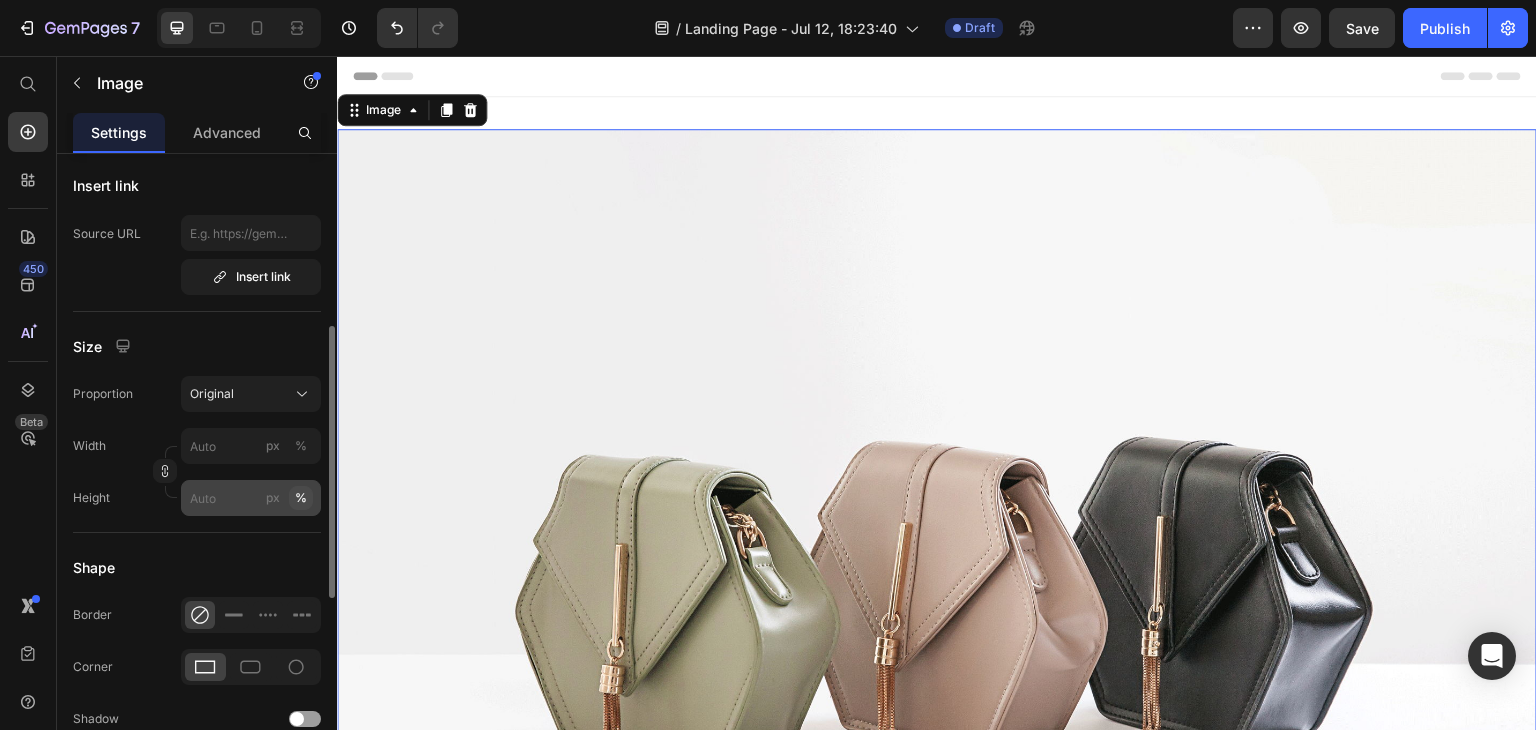 click on "%" at bounding box center [301, 498] 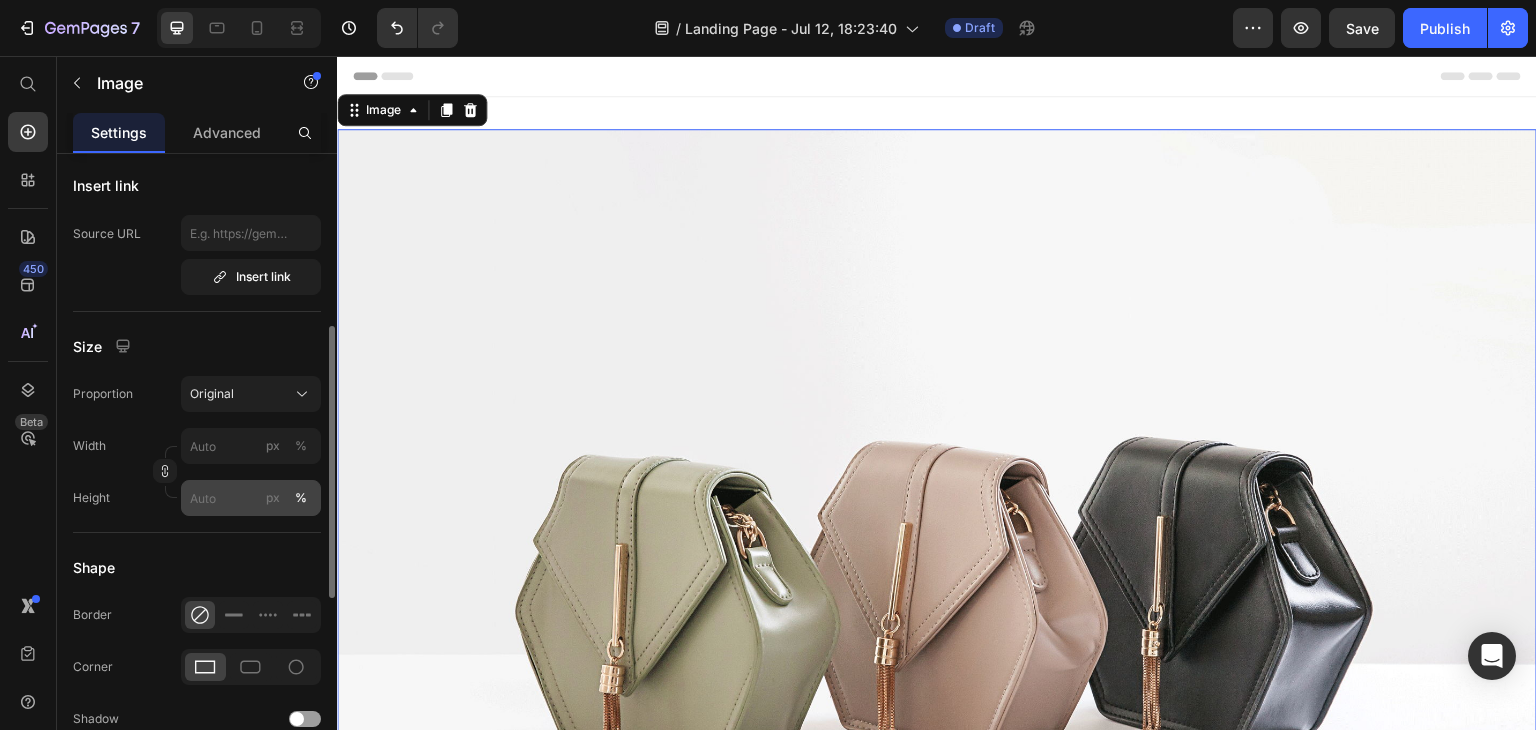 click on "px" 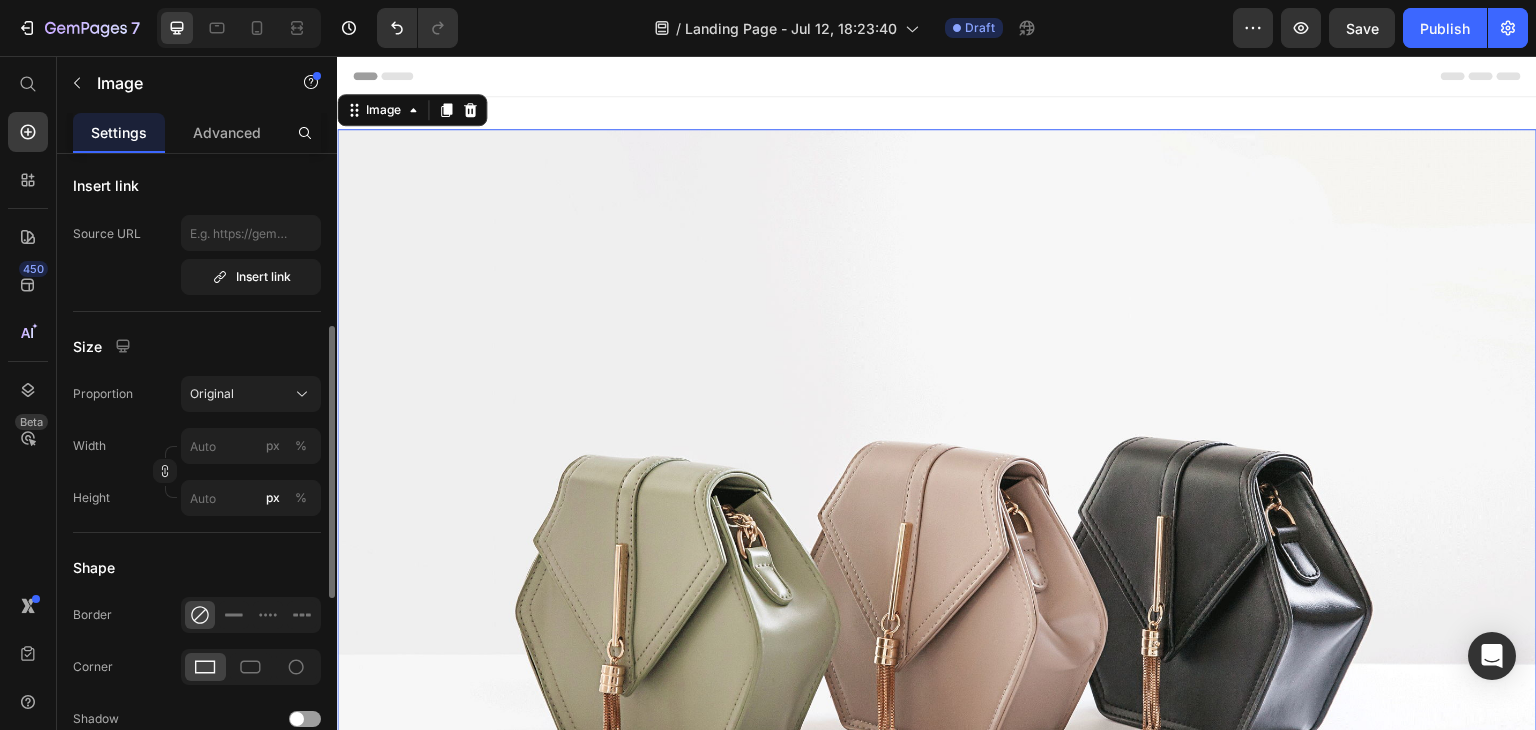 drag, startPoint x: 168, startPoint y: 482, endPoint x: 178, endPoint y: 490, distance: 12.806249 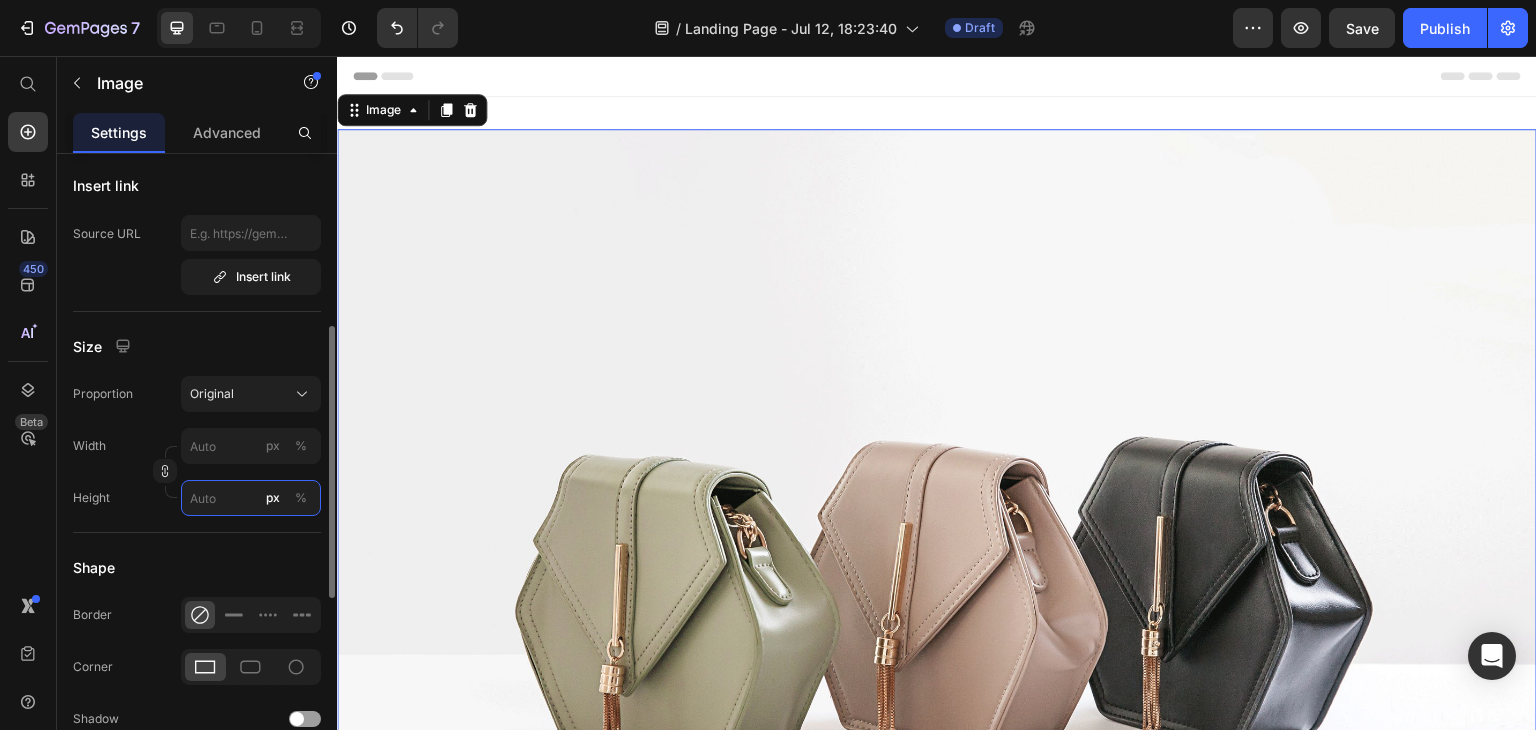 click on "px %" at bounding box center [251, 498] 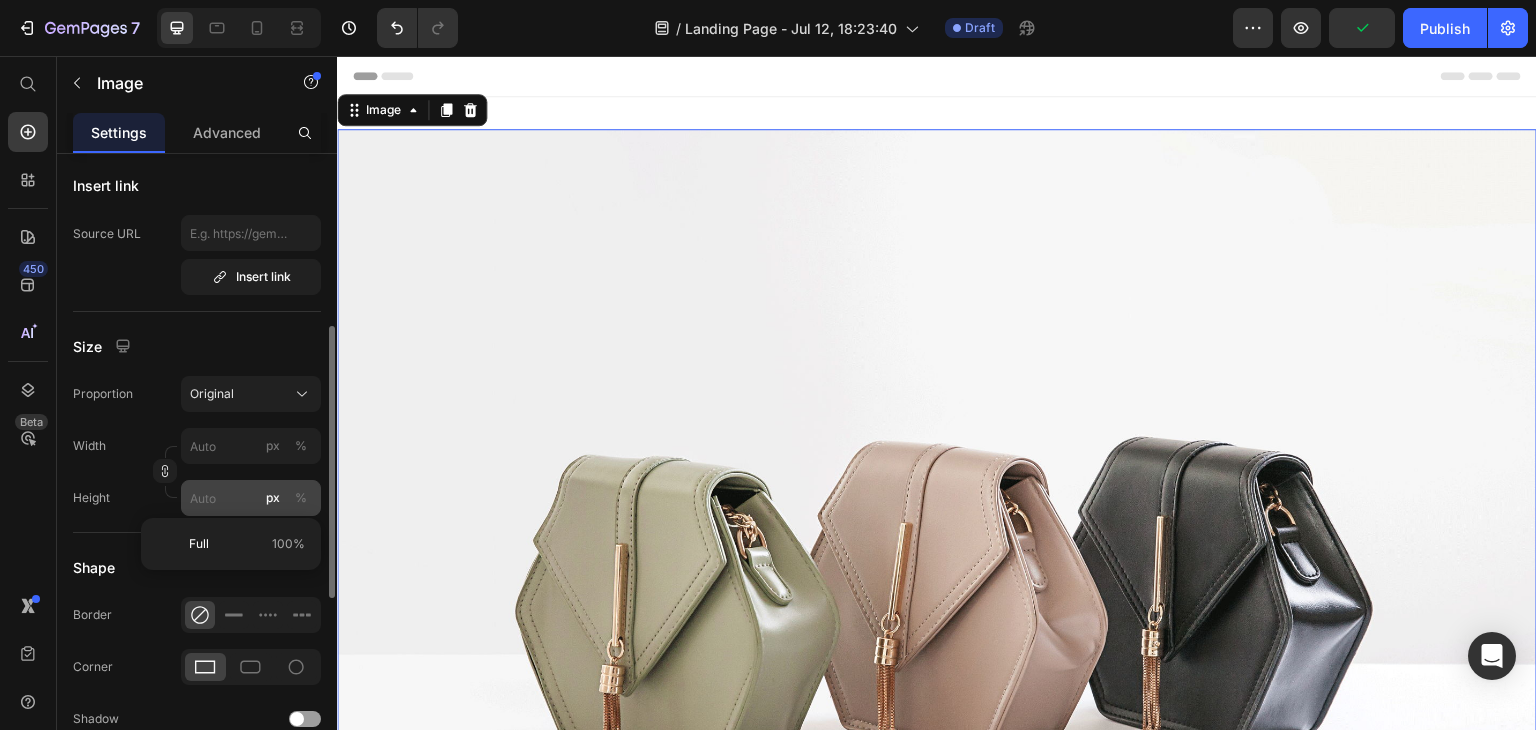 click on "px %" at bounding box center [287, 498] 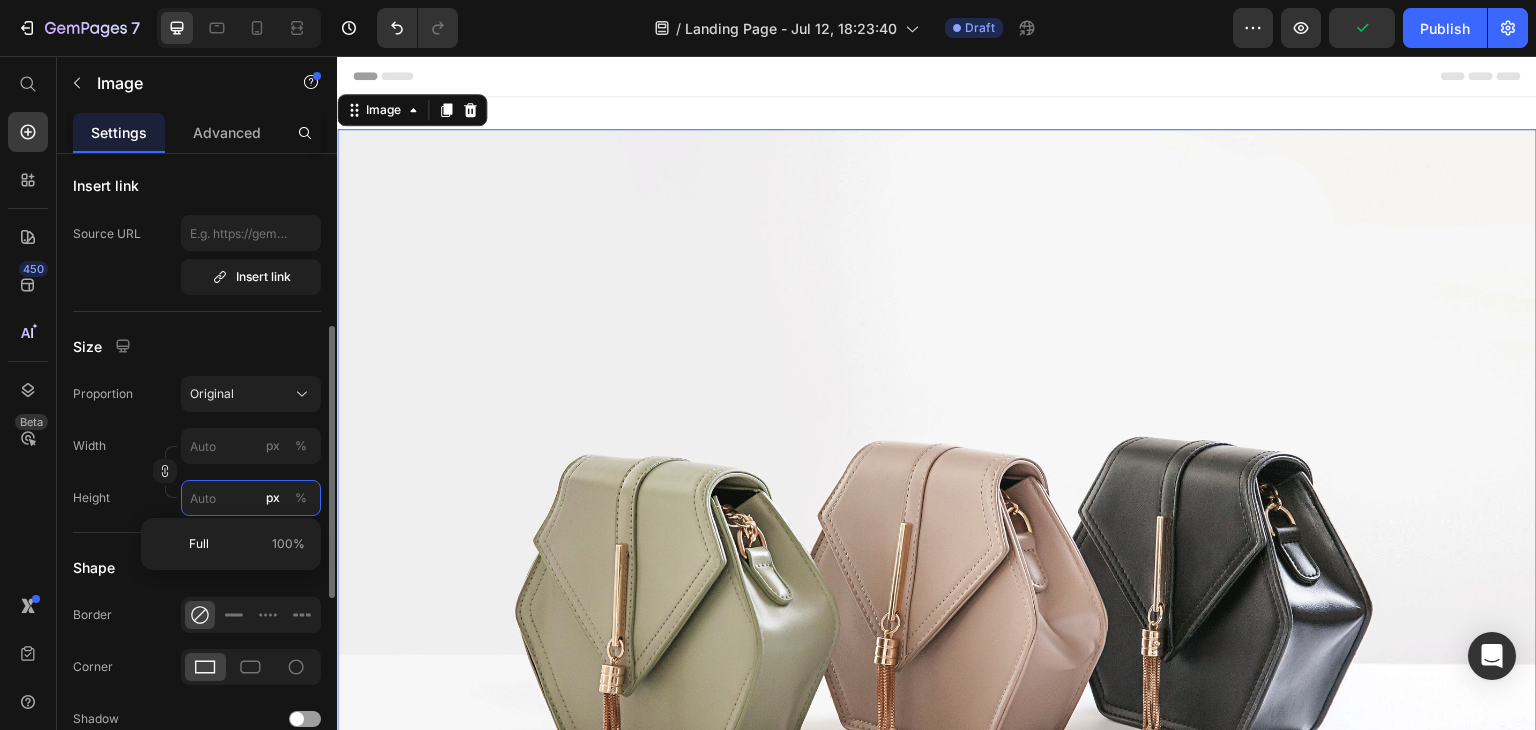 click on "px %" at bounding box center (251, 498) 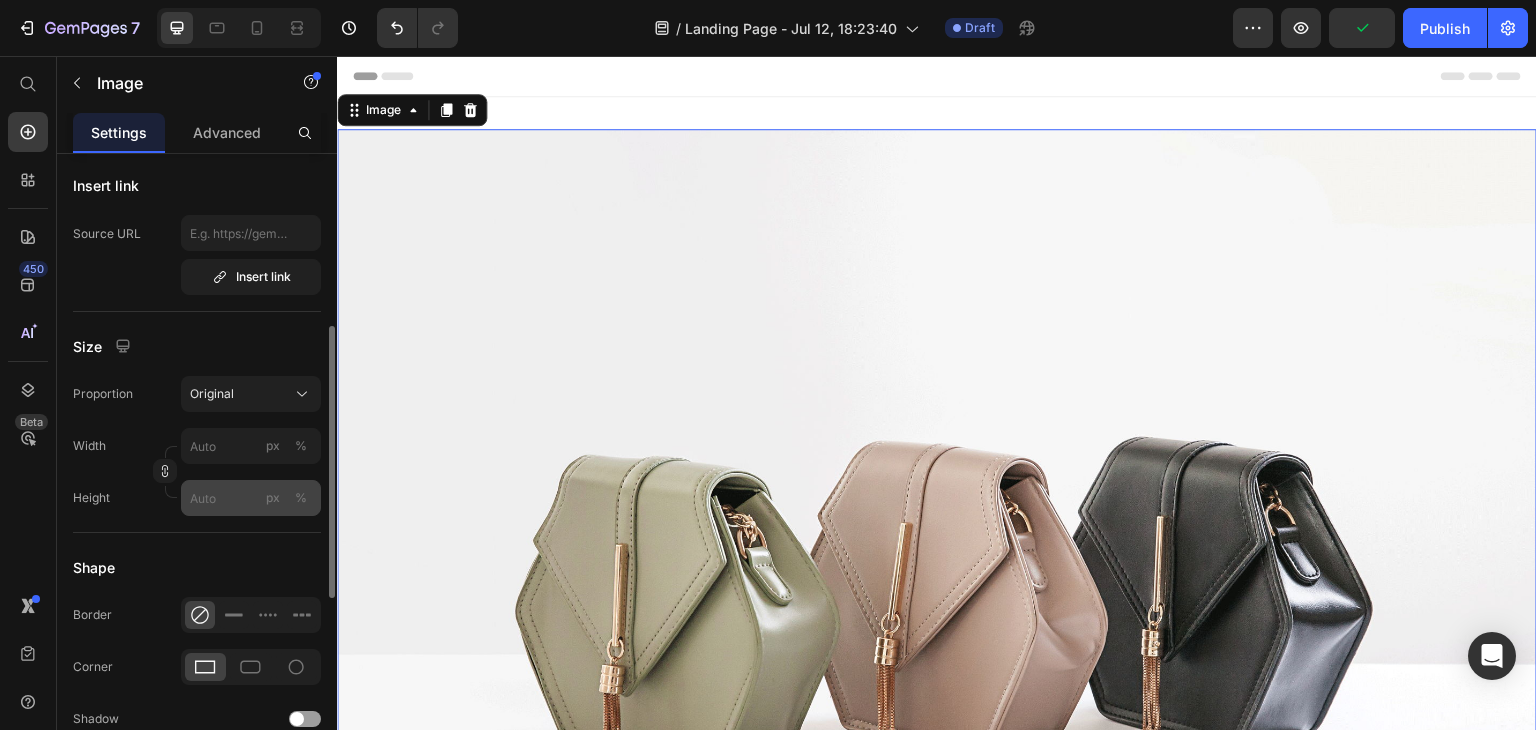 click on "%" at bounding box center [301, 498] 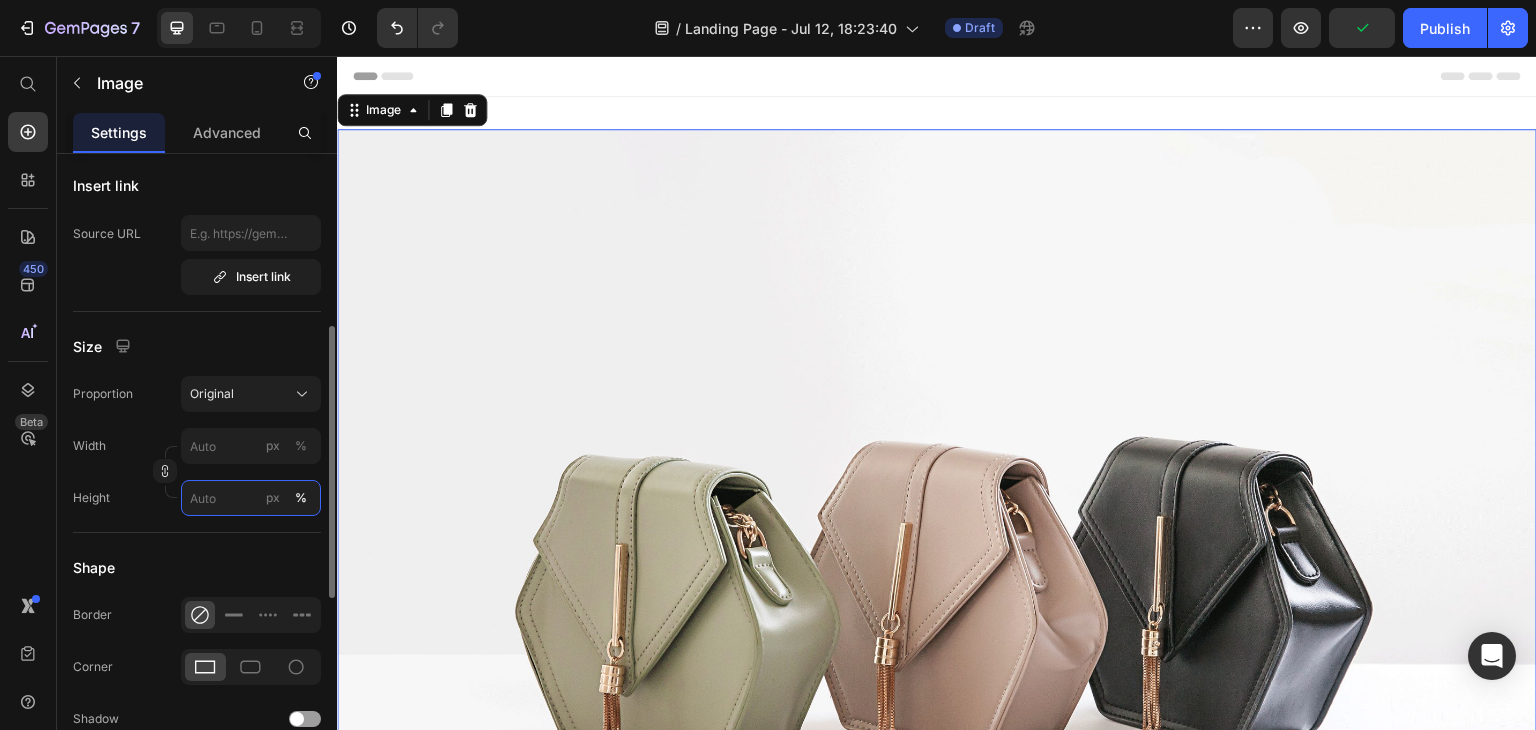 click on "px %" at bounding box center [251, 498] 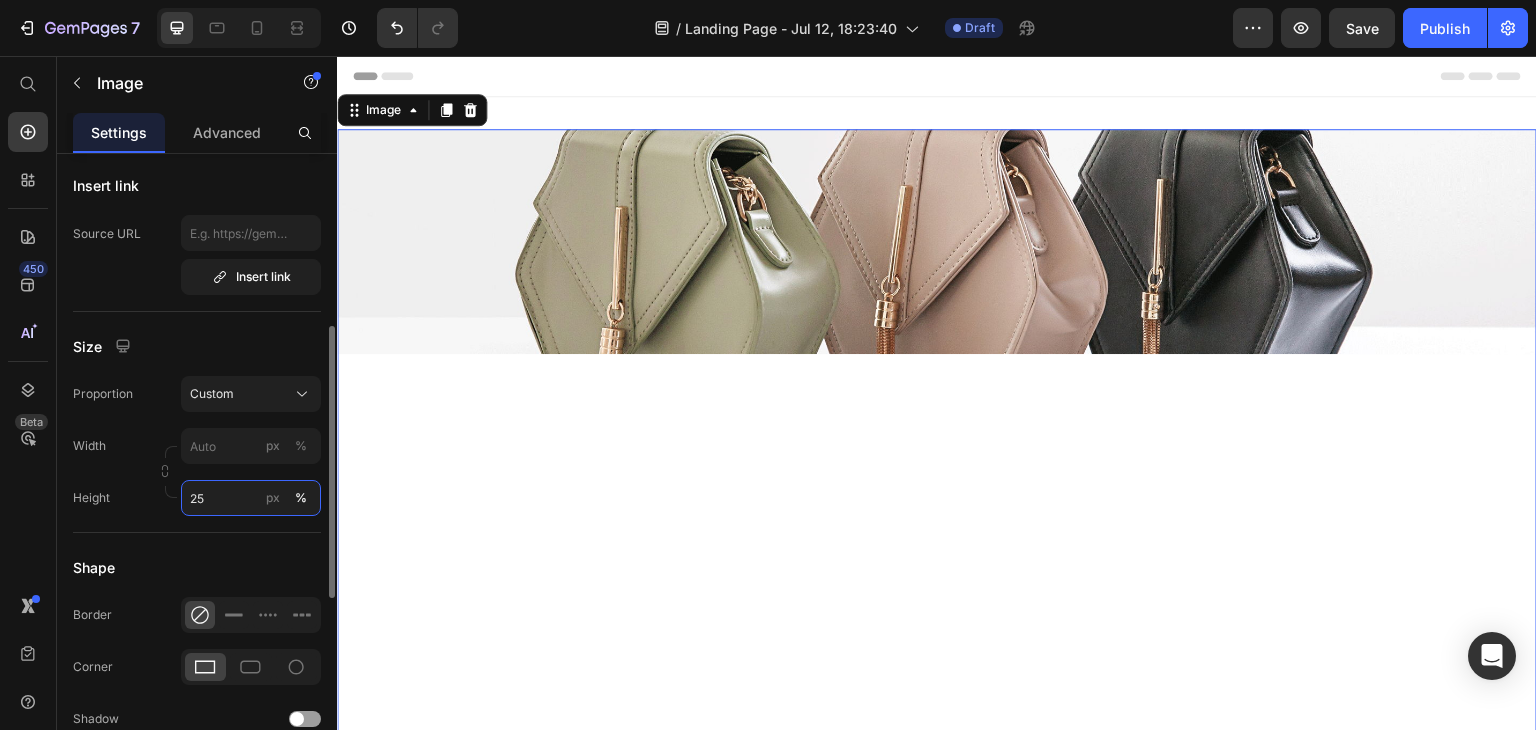 type on "2" 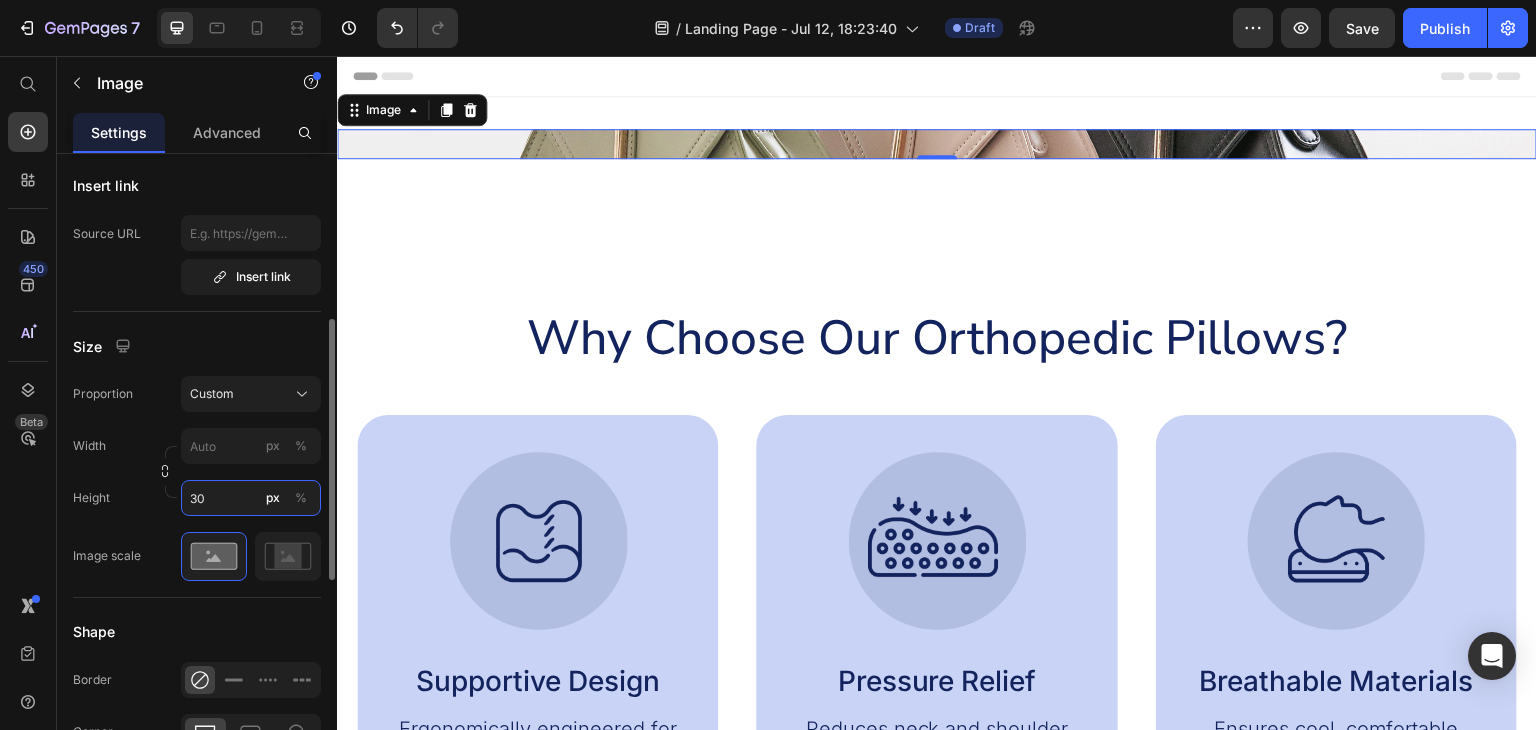 click on "30" at bounding box center [251, 498] 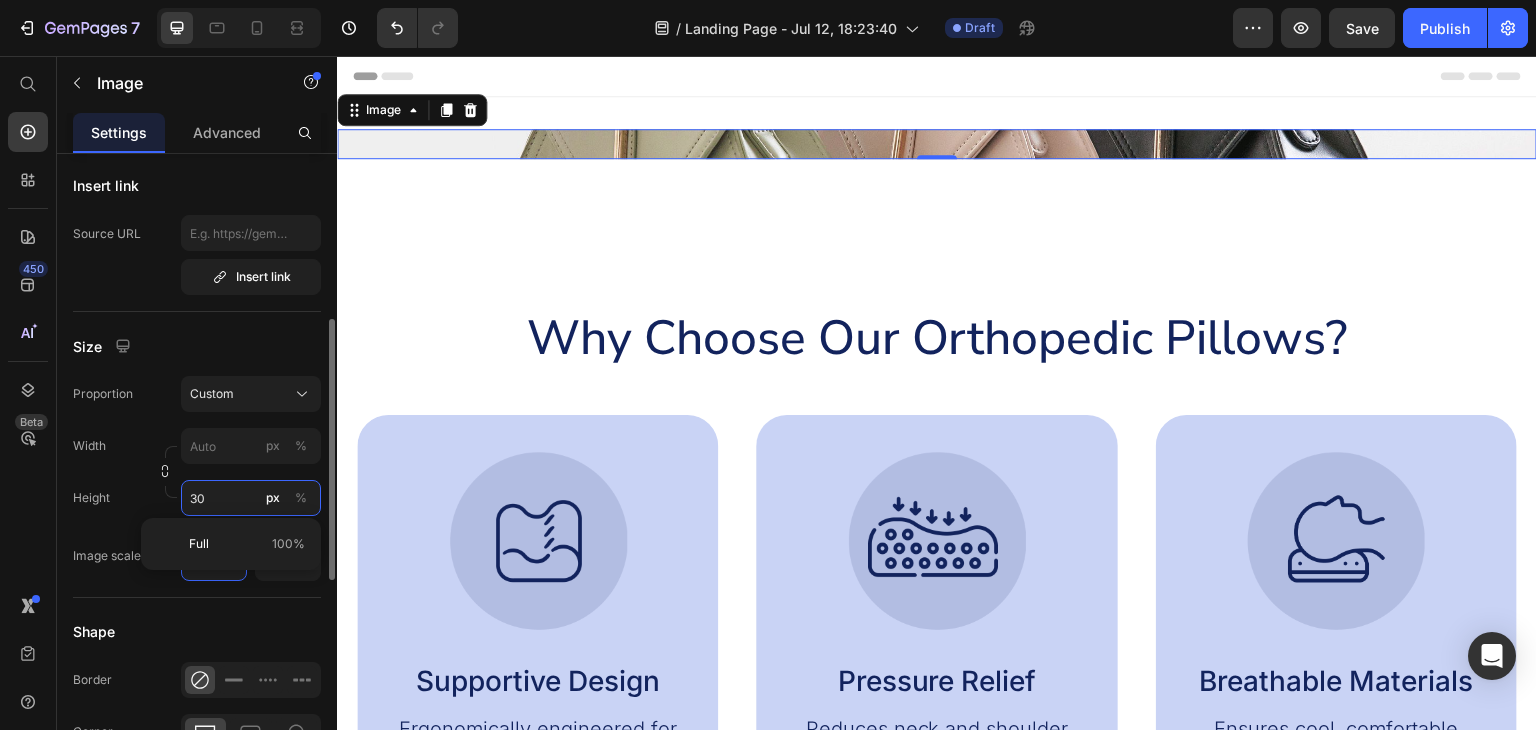 type on "30" 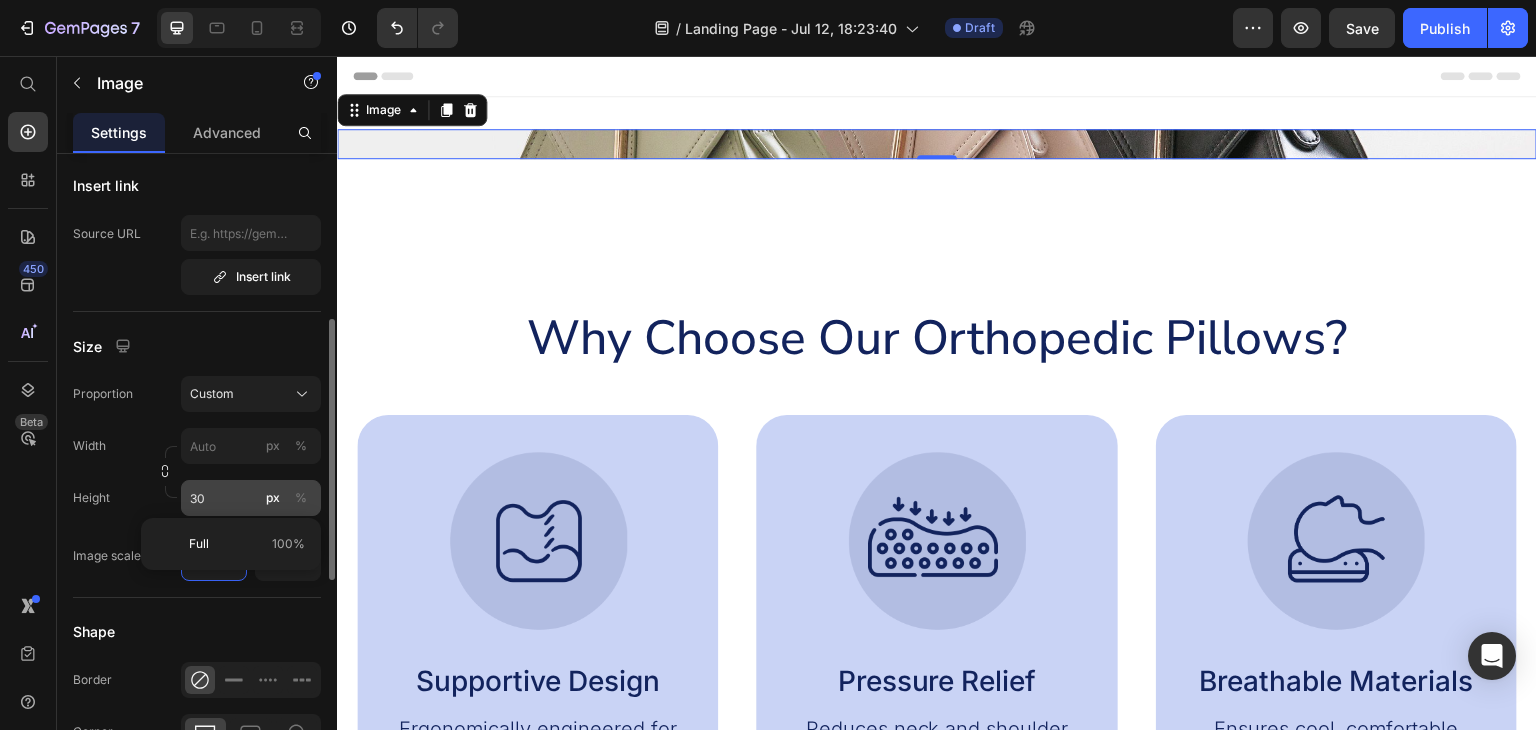 click on "%" 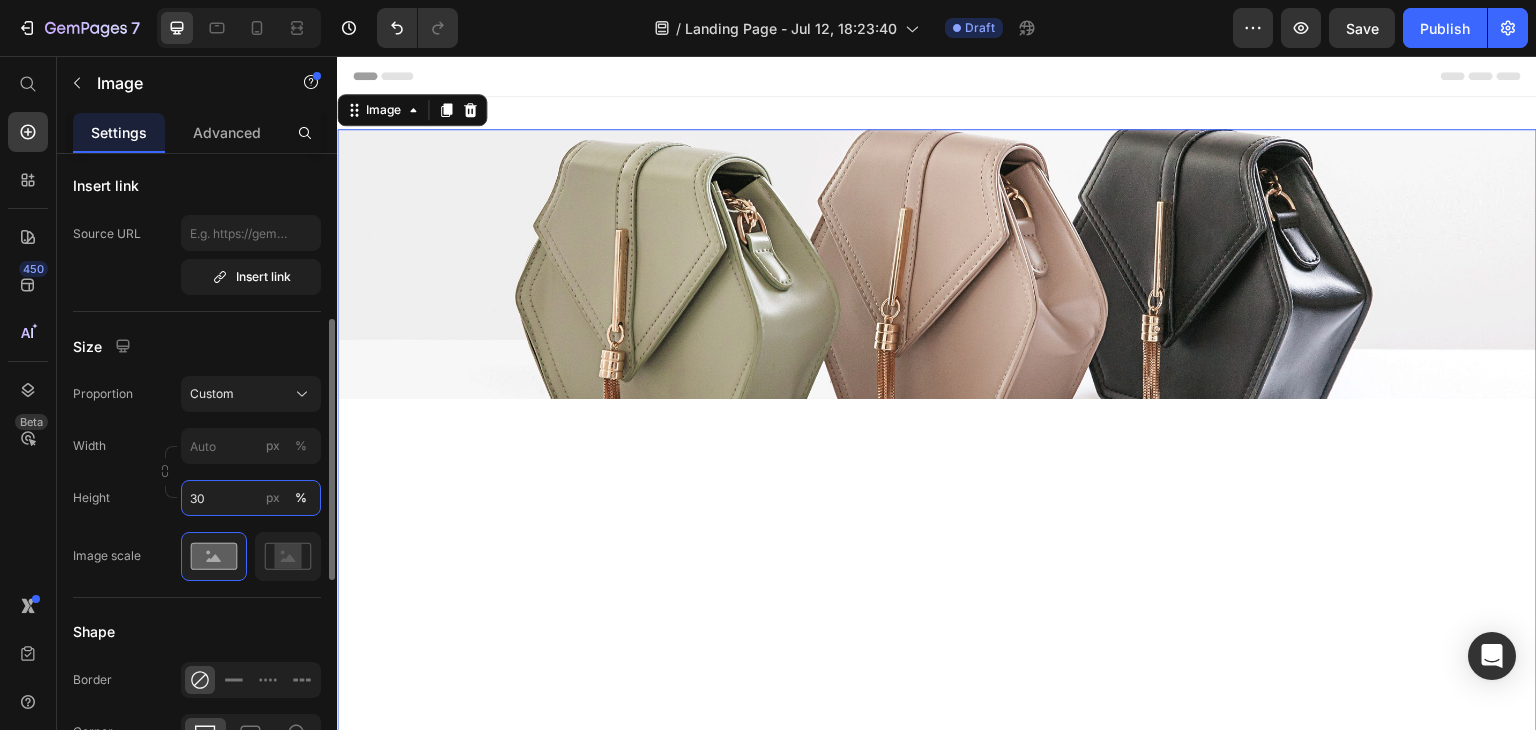click on "30" at bounding box center [251, 498] 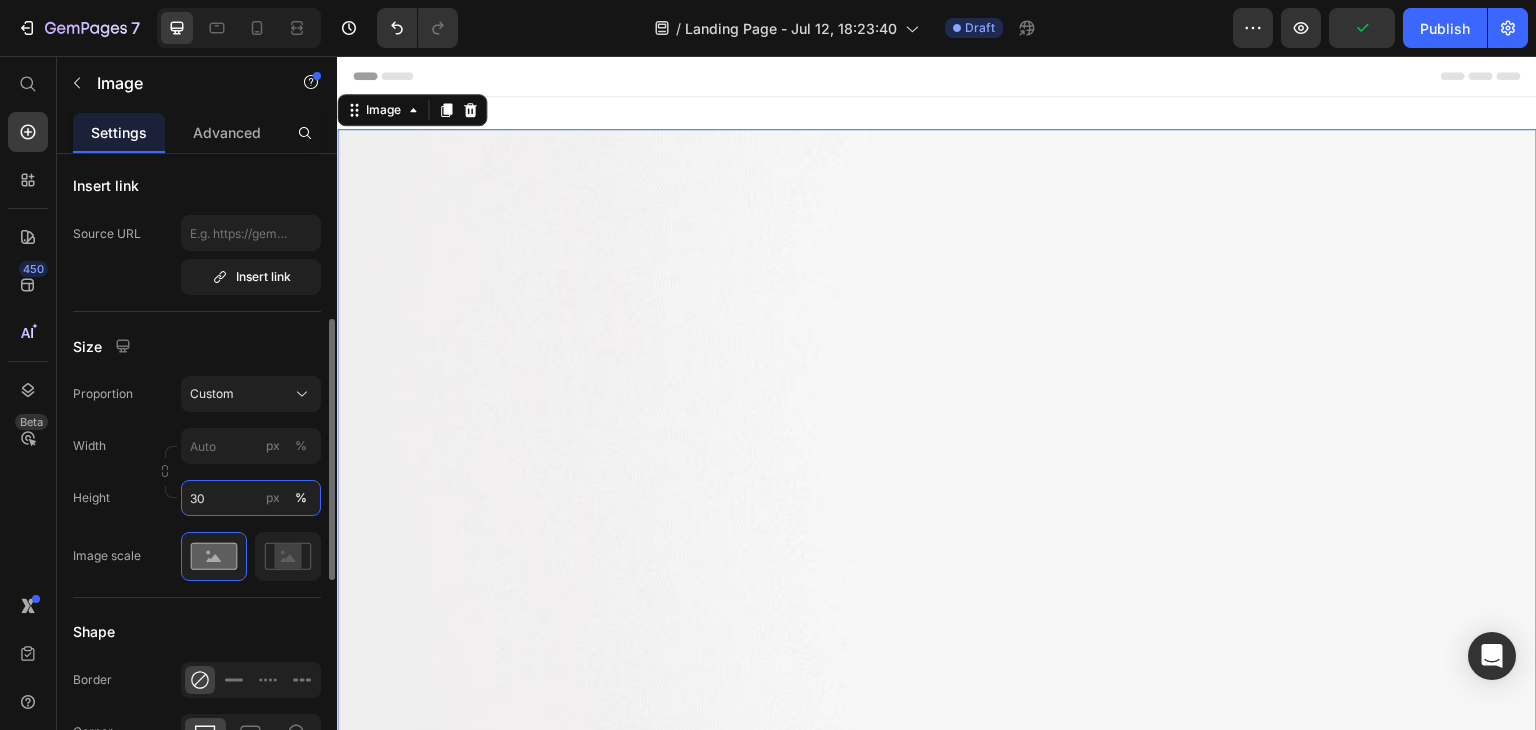 type on "3" 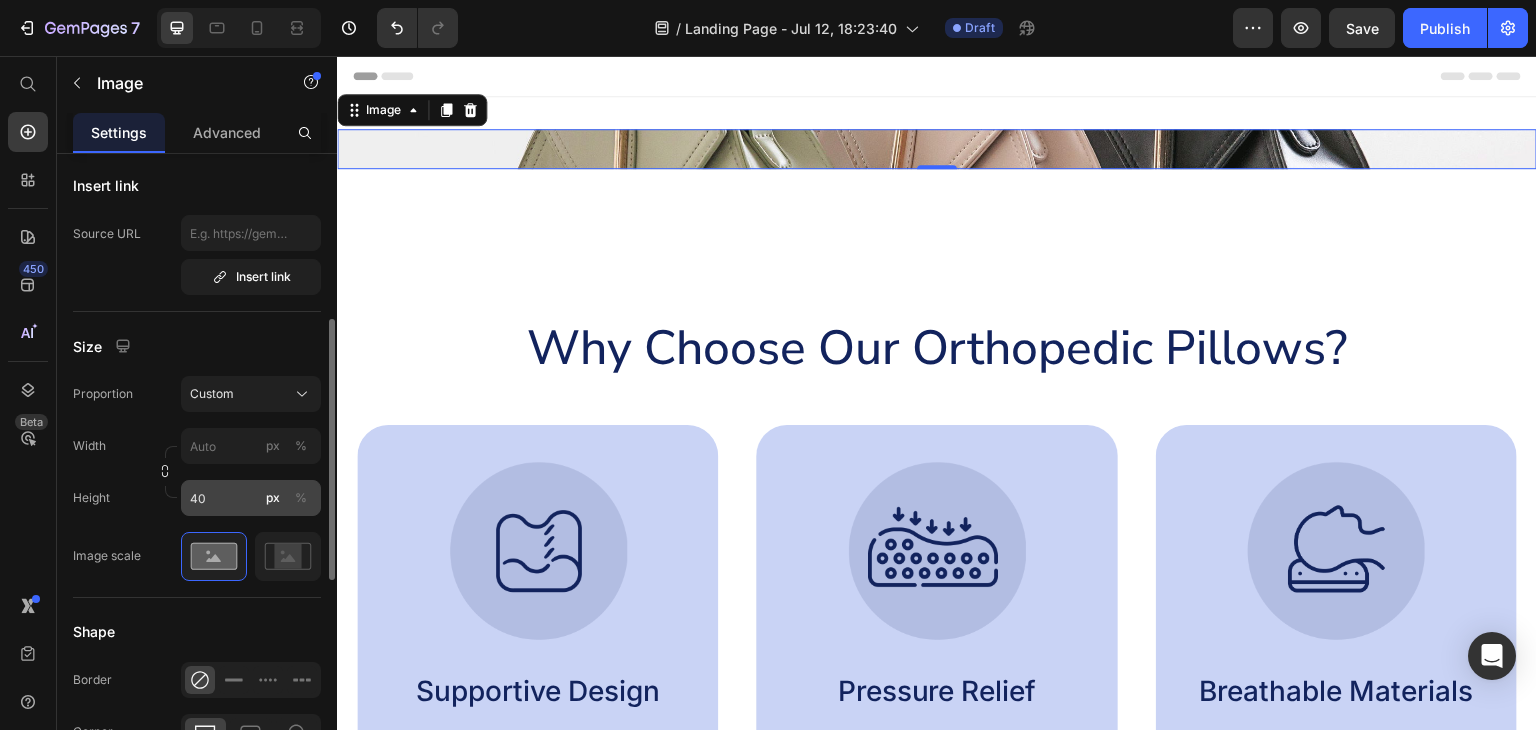 click on "%" at bounding box center (301, 498) 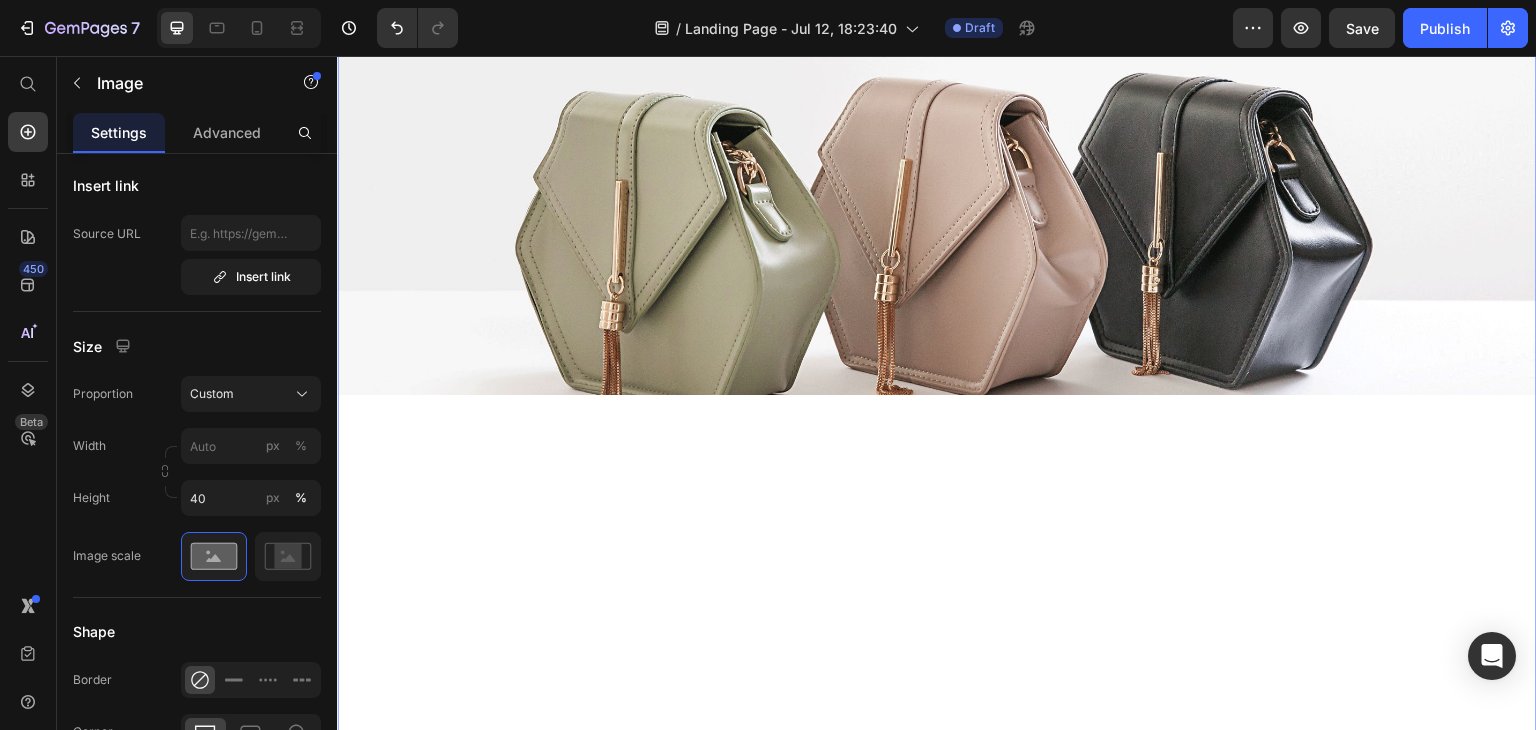 scroll, scrollTop: 0, scrollLeft: 0, axis: both 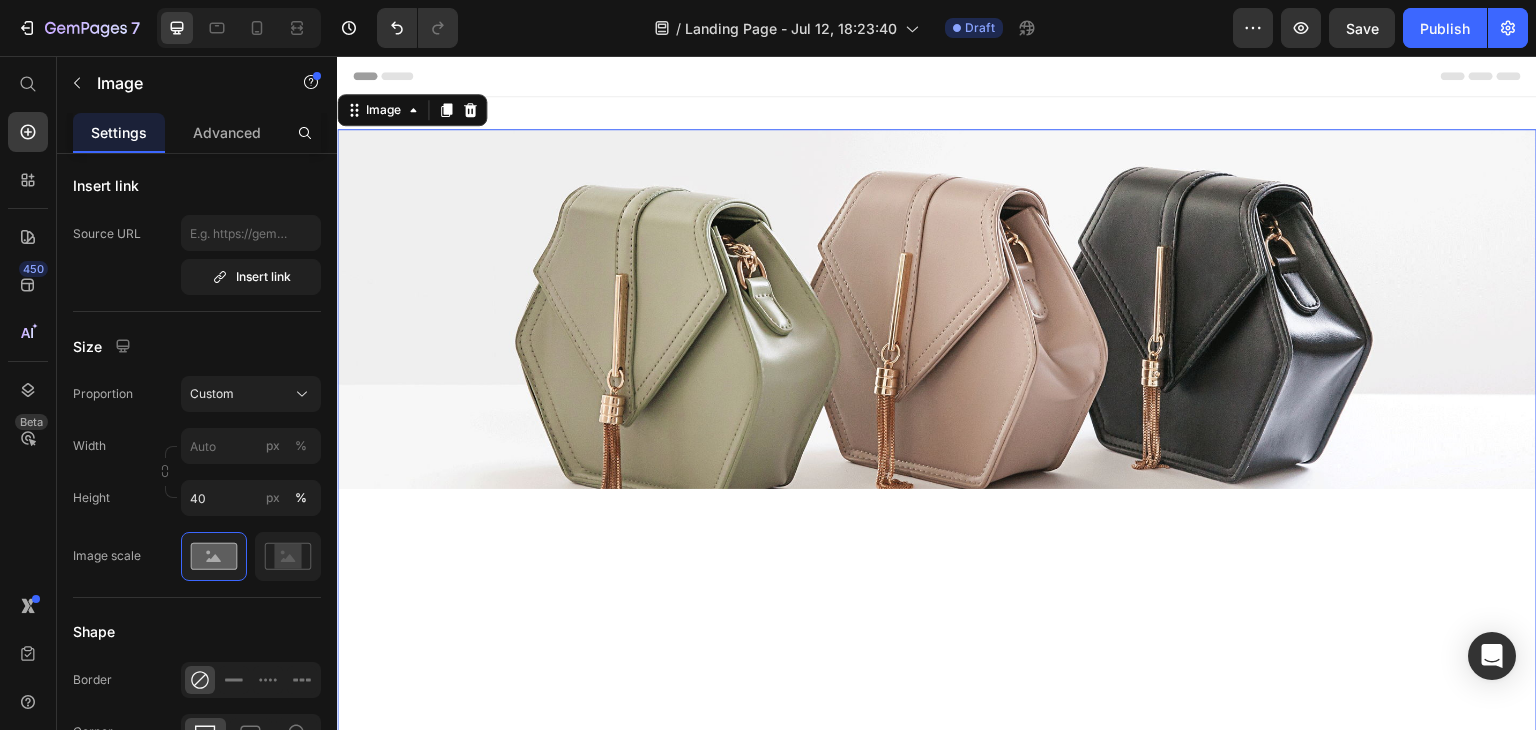 click at bounding box center [937, 579] 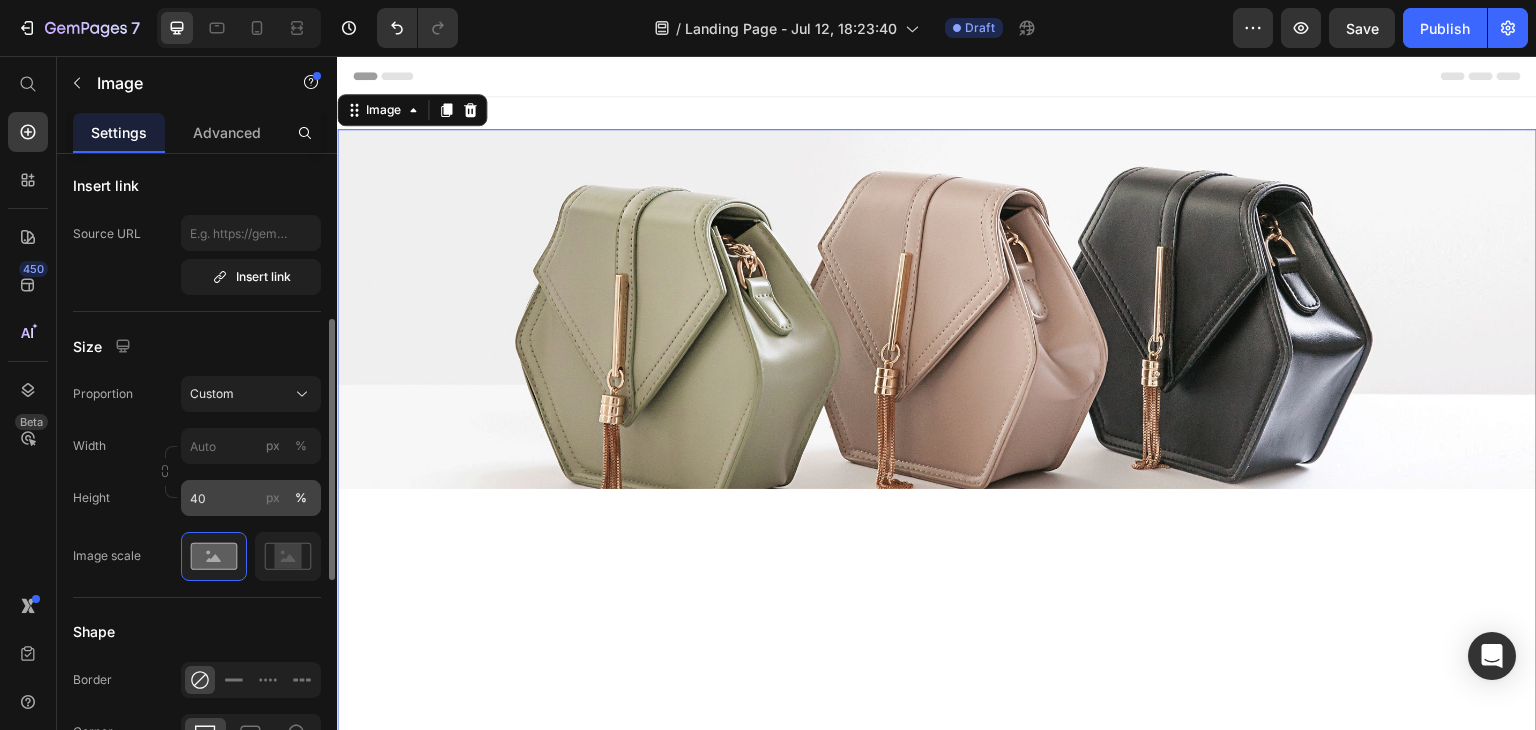 click on "px" at bounding box center [273, 498] 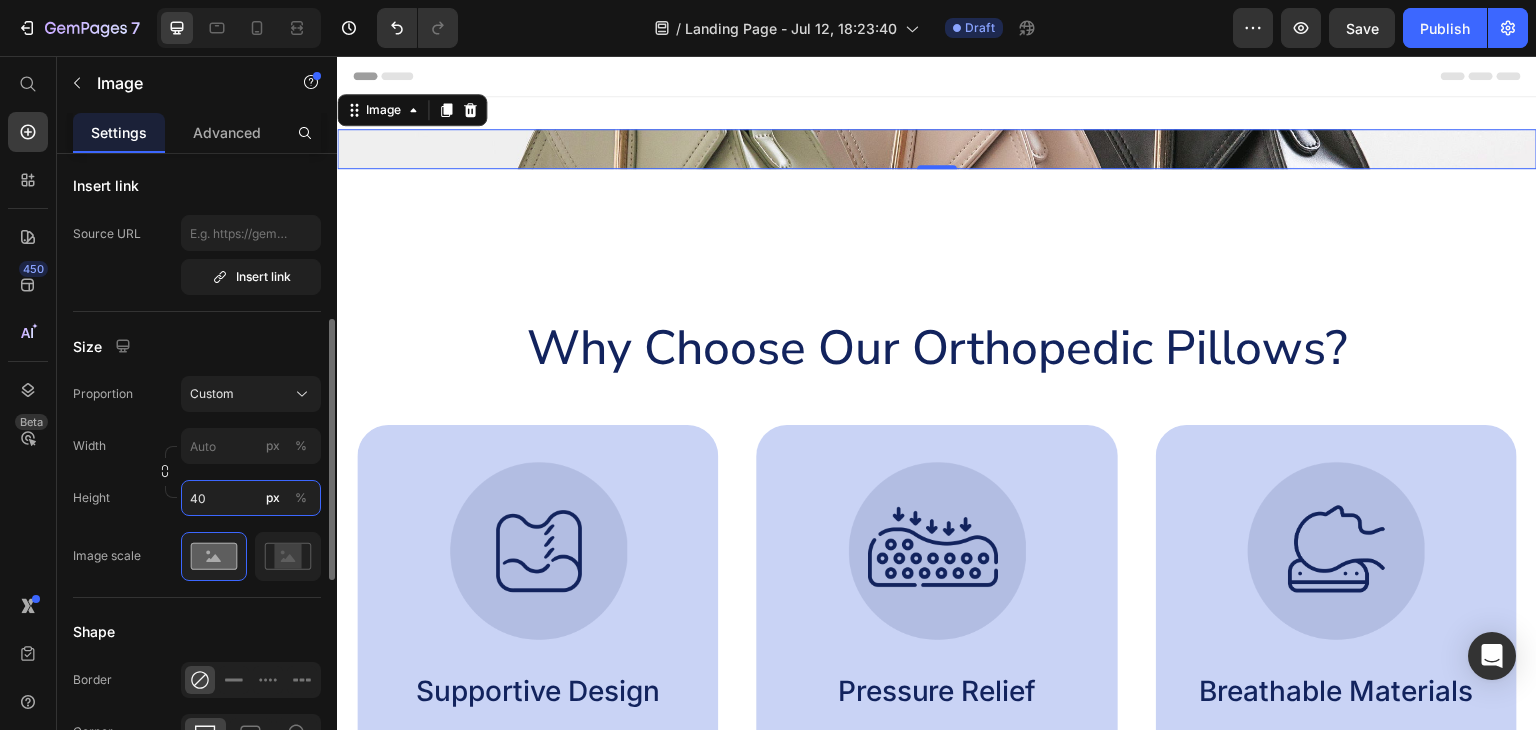 click on "40" at bounding box center (251, 498) 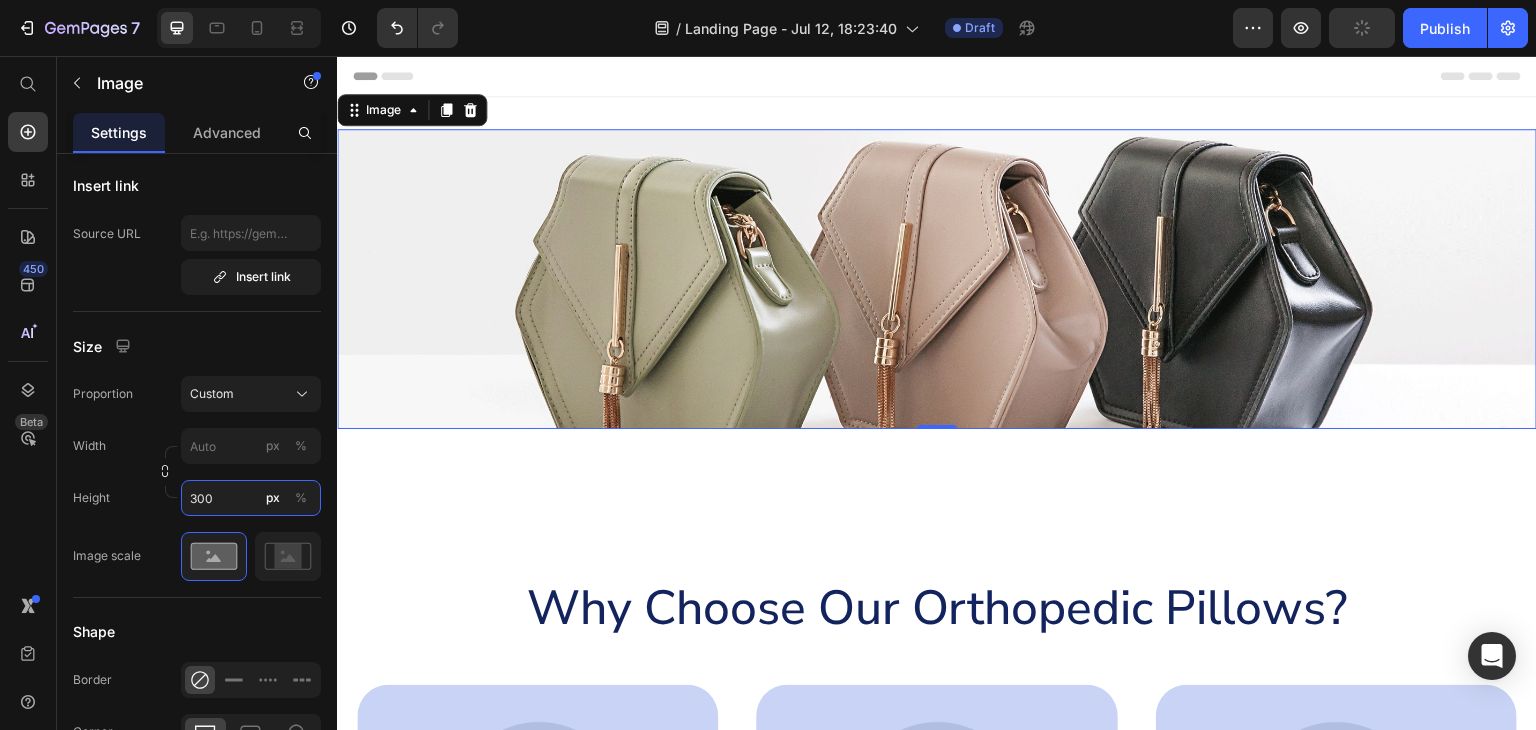 type on "40" 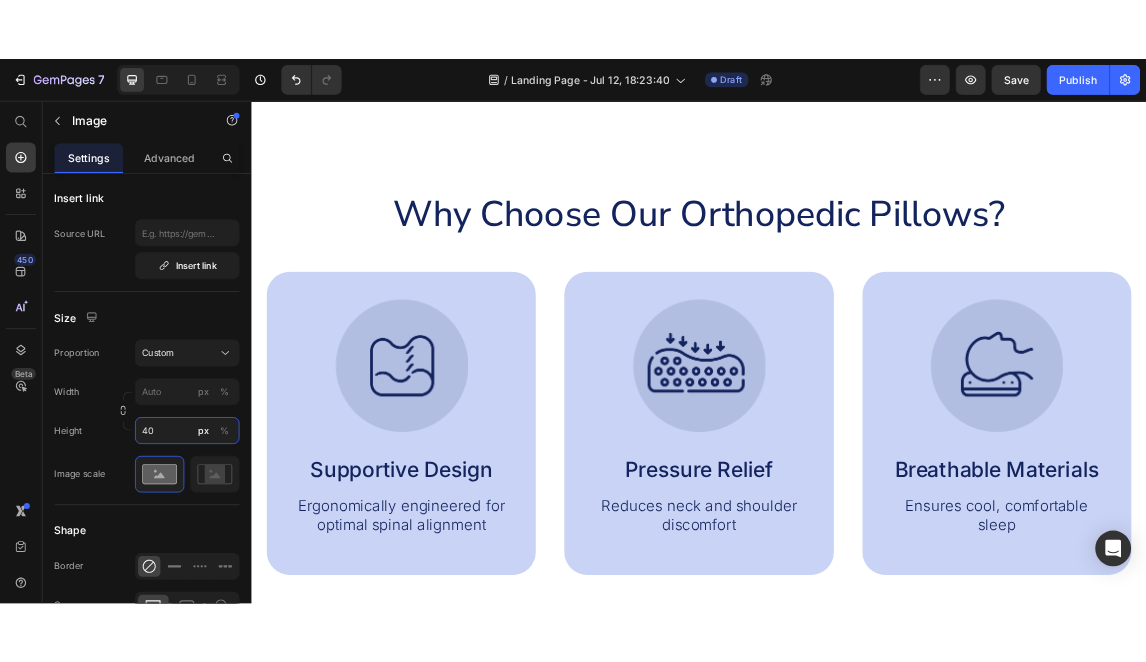 scroll, scrollTop: 0, scrollLeft: 0, axis: both 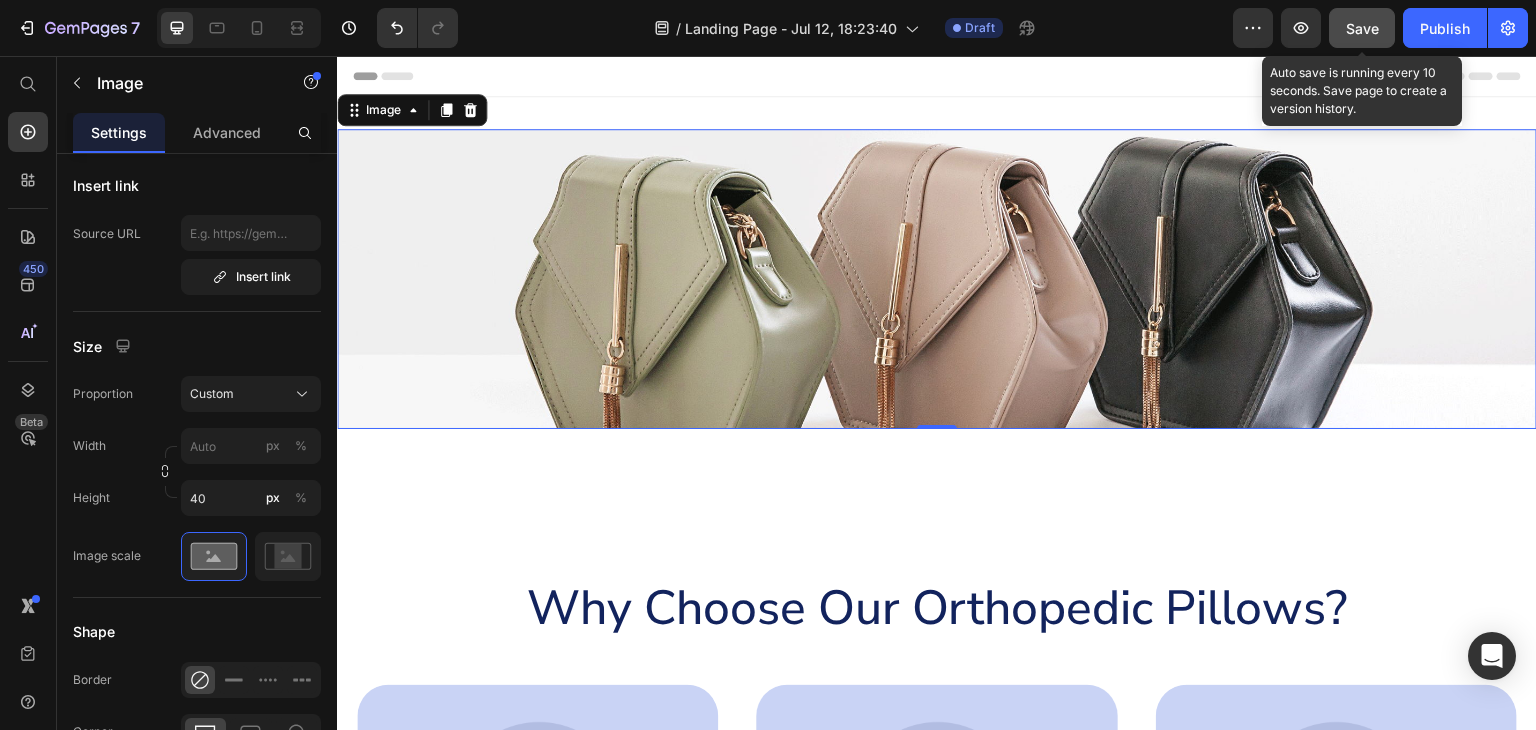click on "Save" 